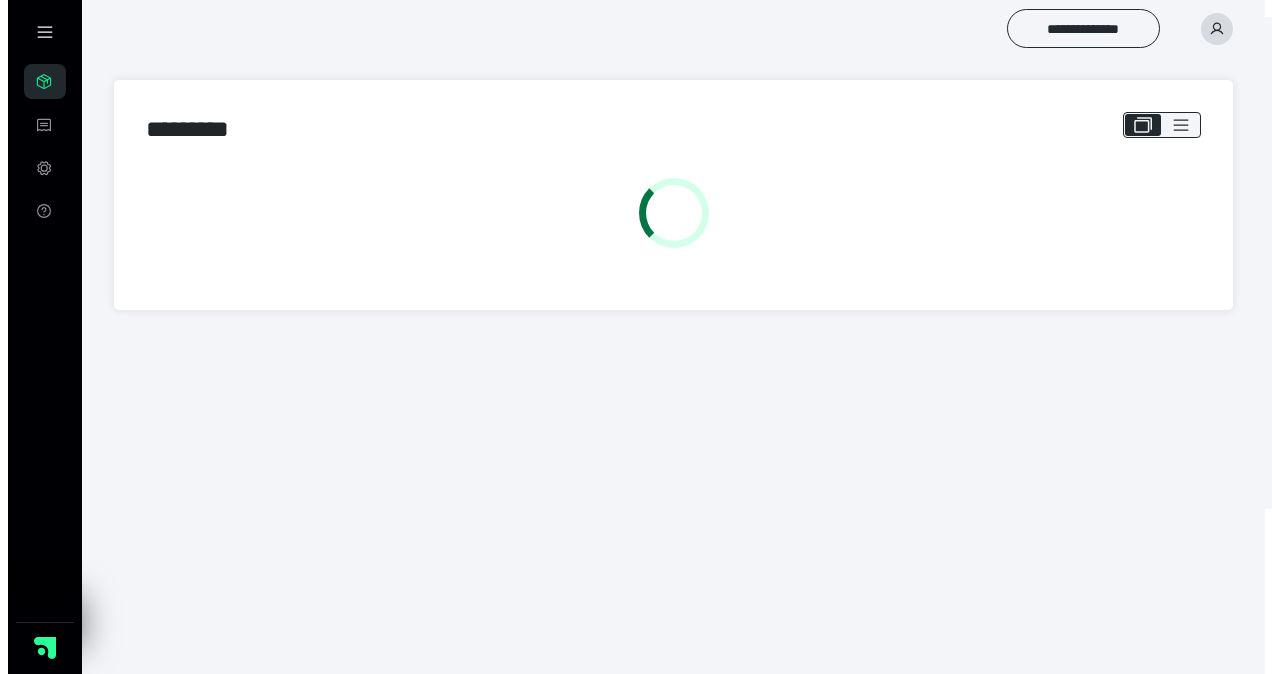 scroll, scrollTop: 0, scrollLeft: 0, axis: both 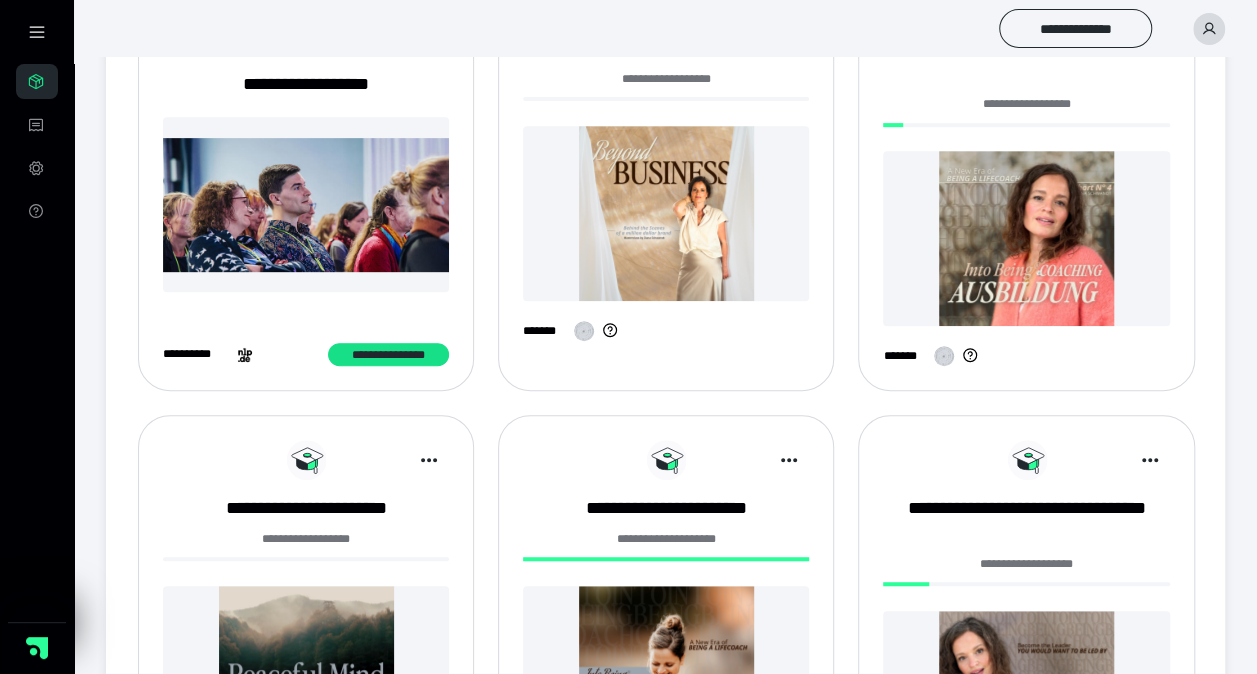 click at bounding box center (1026, 238) 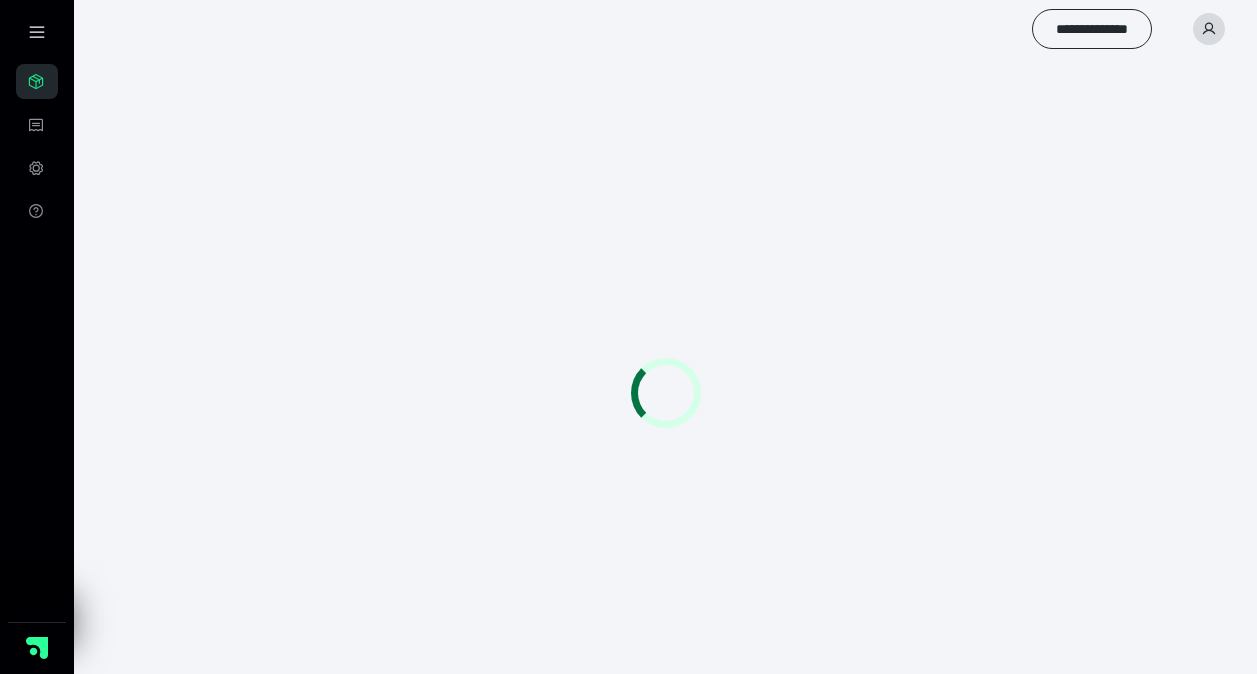 scroll, scrollTop: 0, scrollLeft: 0, axis: both 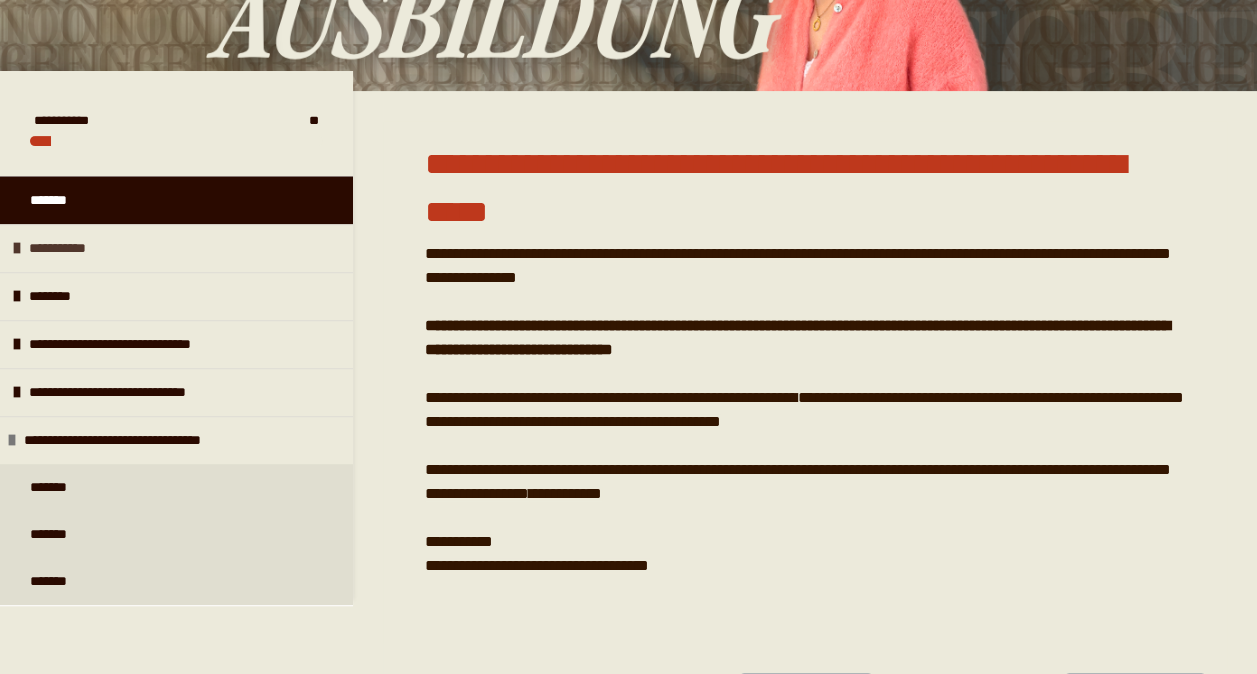 click on "**********" at bounding box center (66, 248) 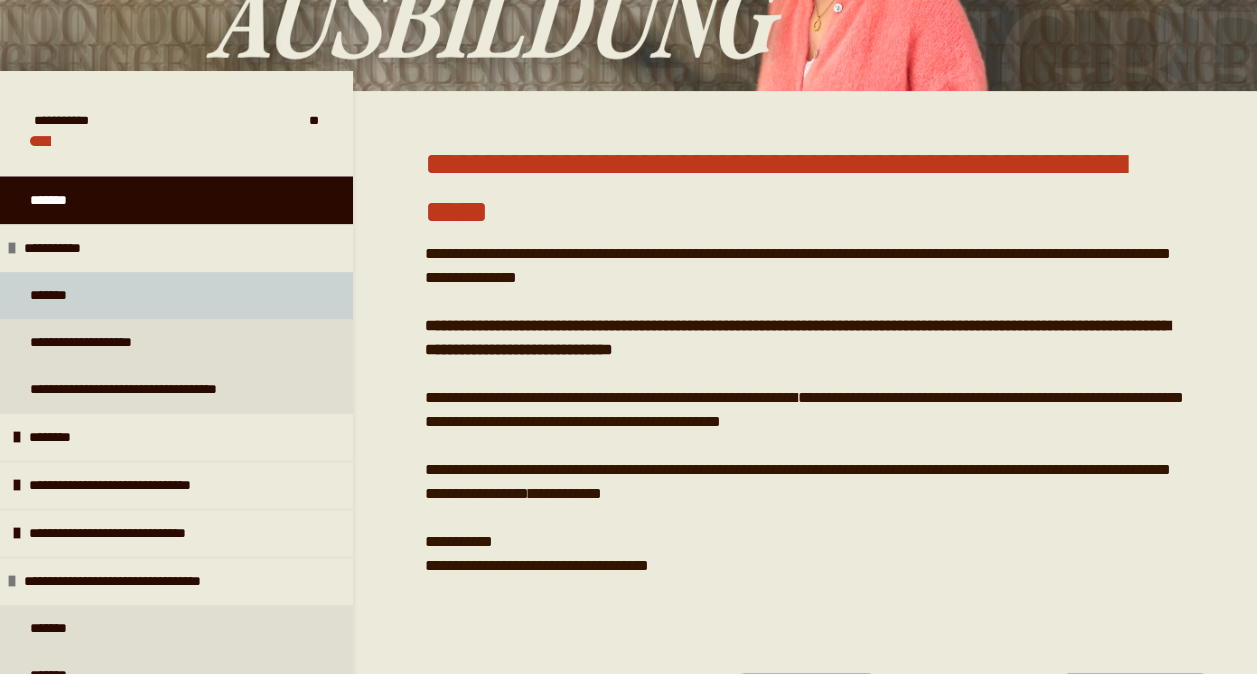 click on "*******" at bounding box center [57, 295] 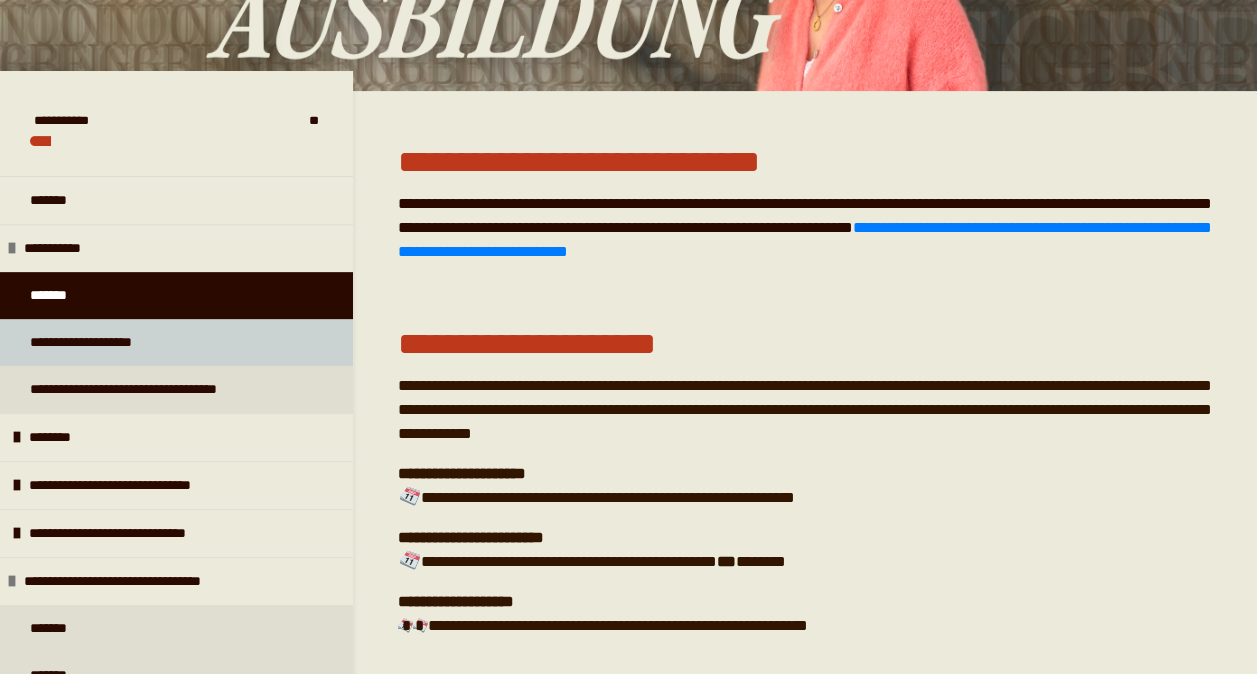 click on "**********" at bounding box center (97, 342) 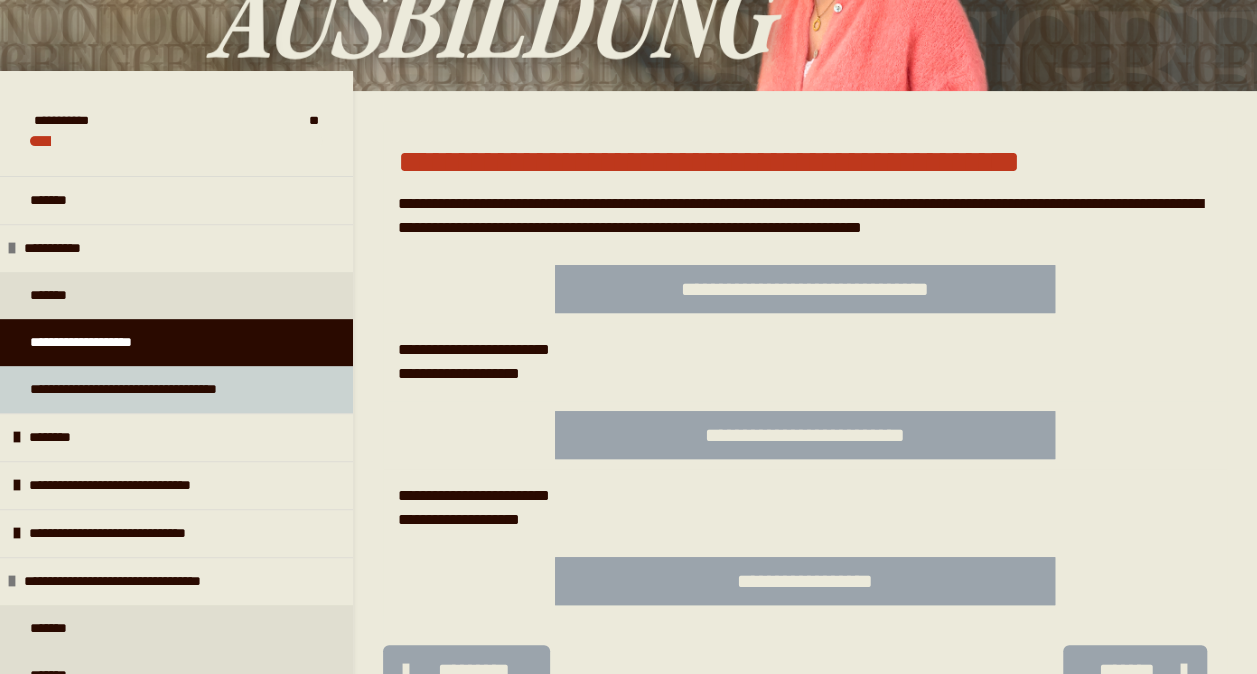 click on "**********" at bounding box center (163, 389) 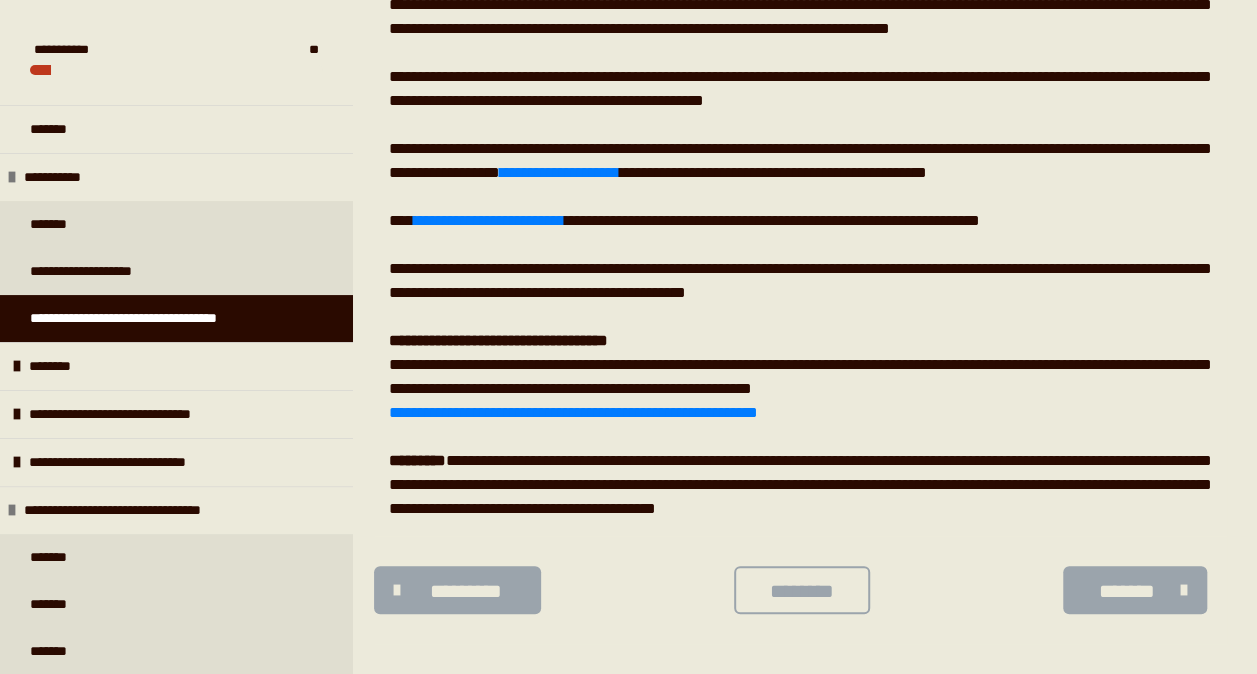 scroll, scrollTop: 814, scrollLeft: 0, axis: vertical 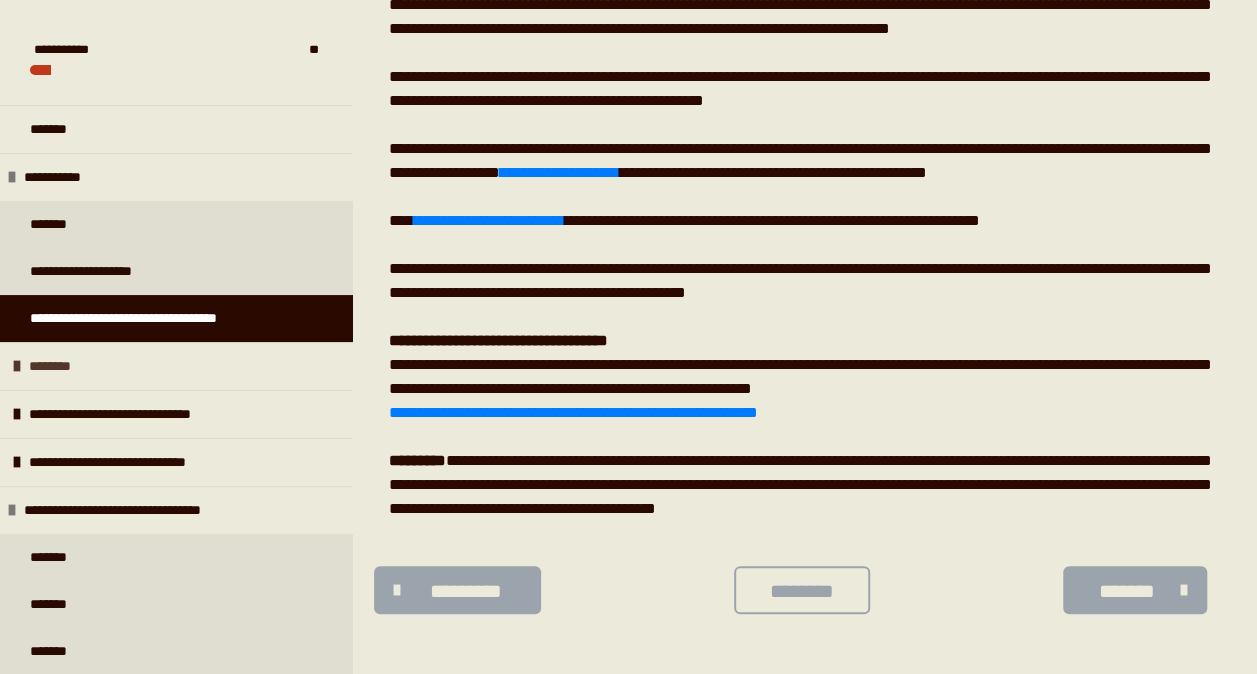 click on "********" at bounding box center [56, 366] 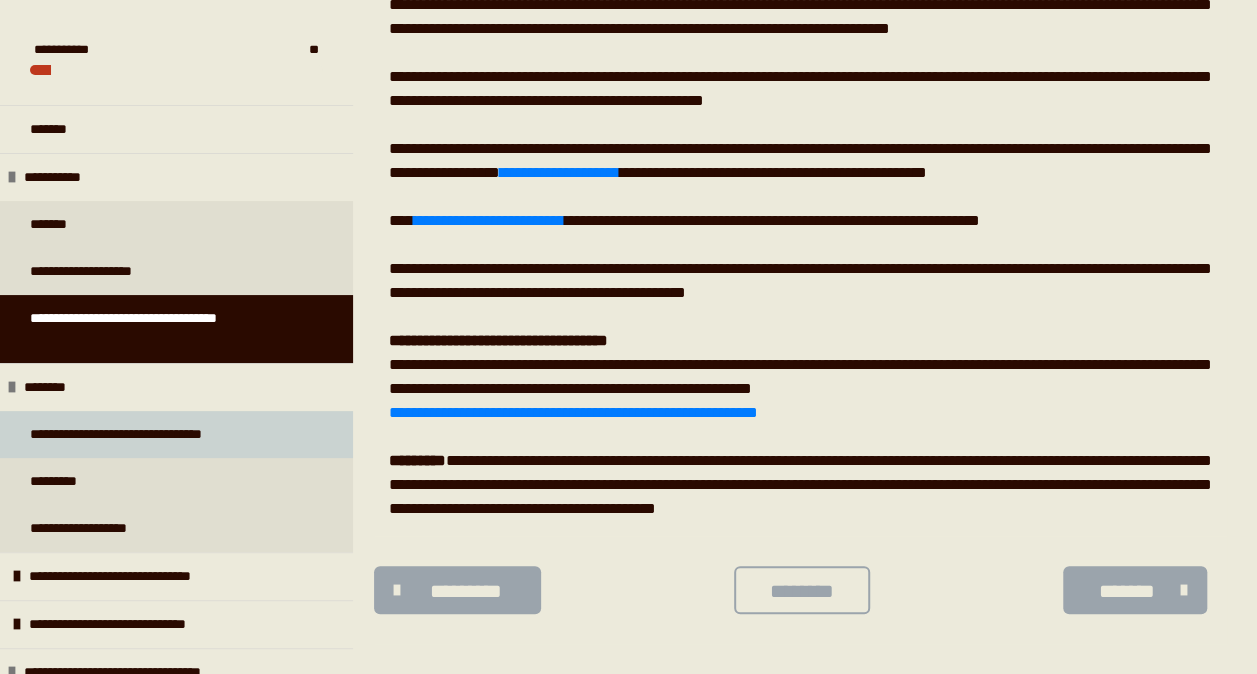 click on "**********" at bounding box center (149, 434) 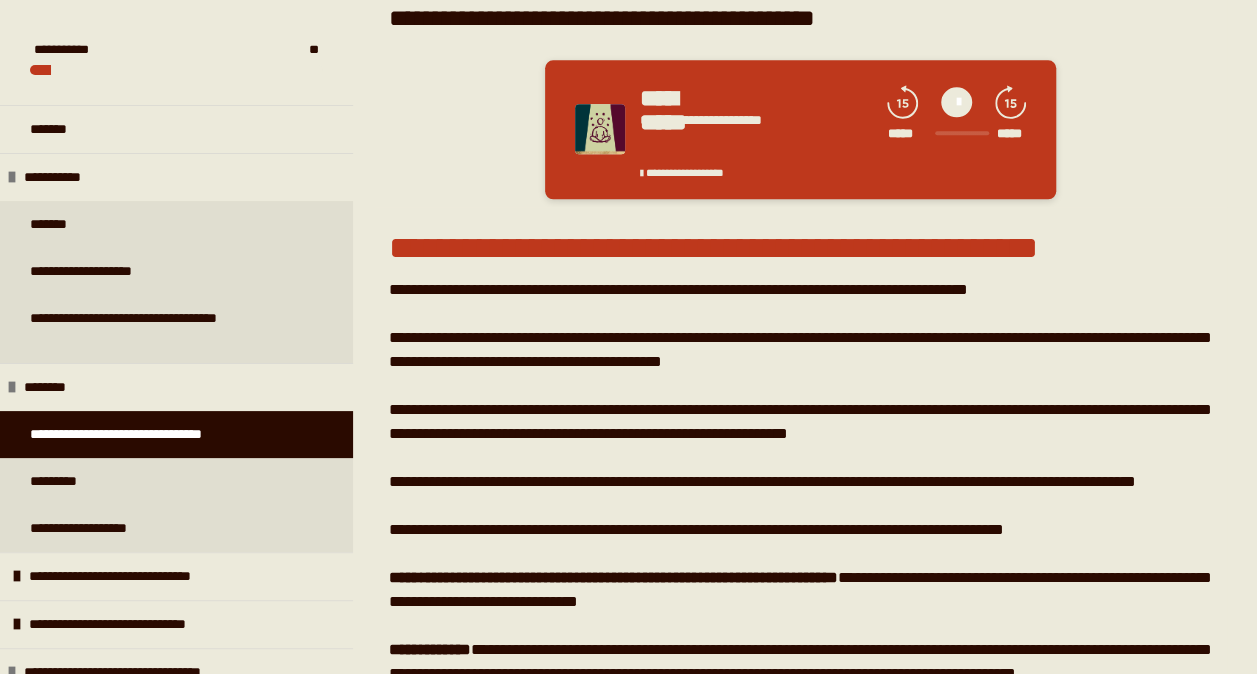 scroll, scrollTop: 1241, scrollLeft: 0, axis: vertical 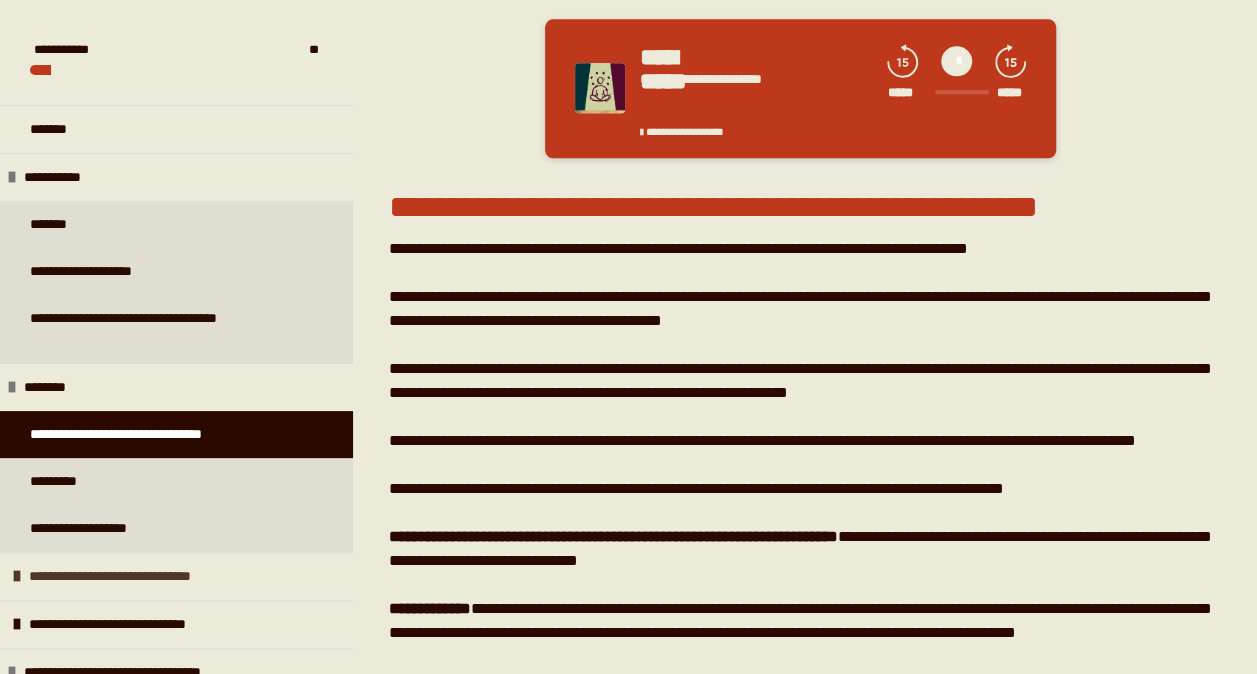 click on "**********" at bounding box center (145, 576) 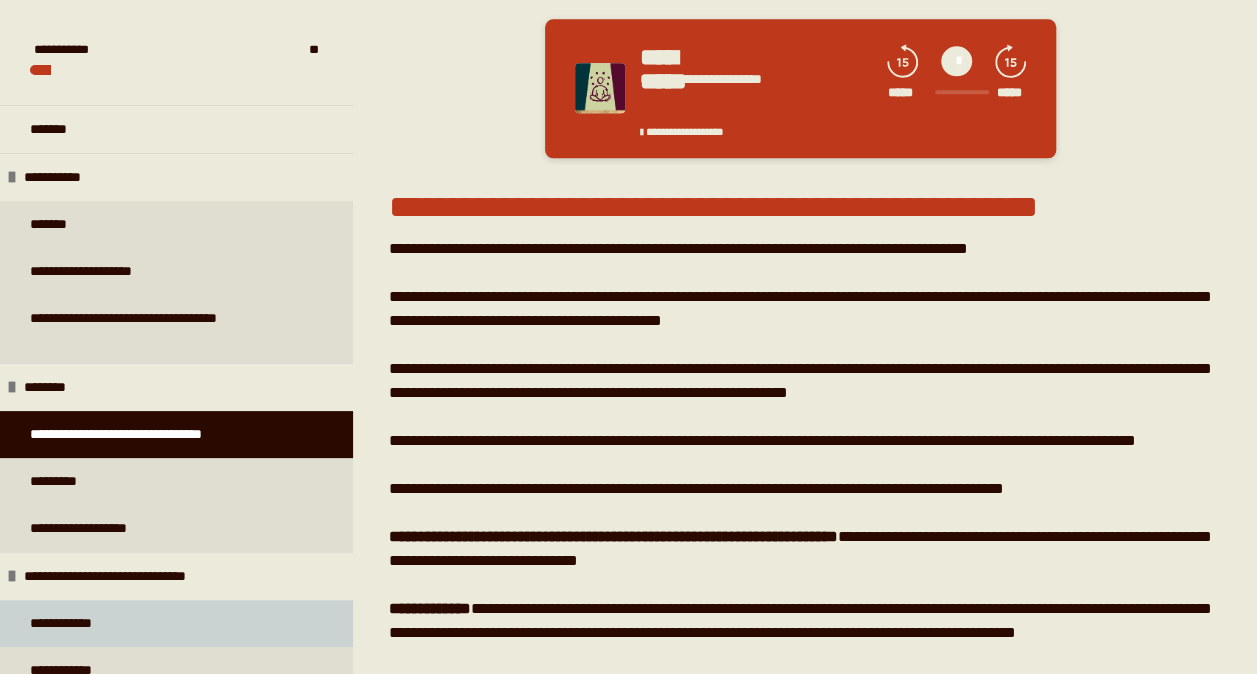click on "**********" at bounding box center [74, 623] 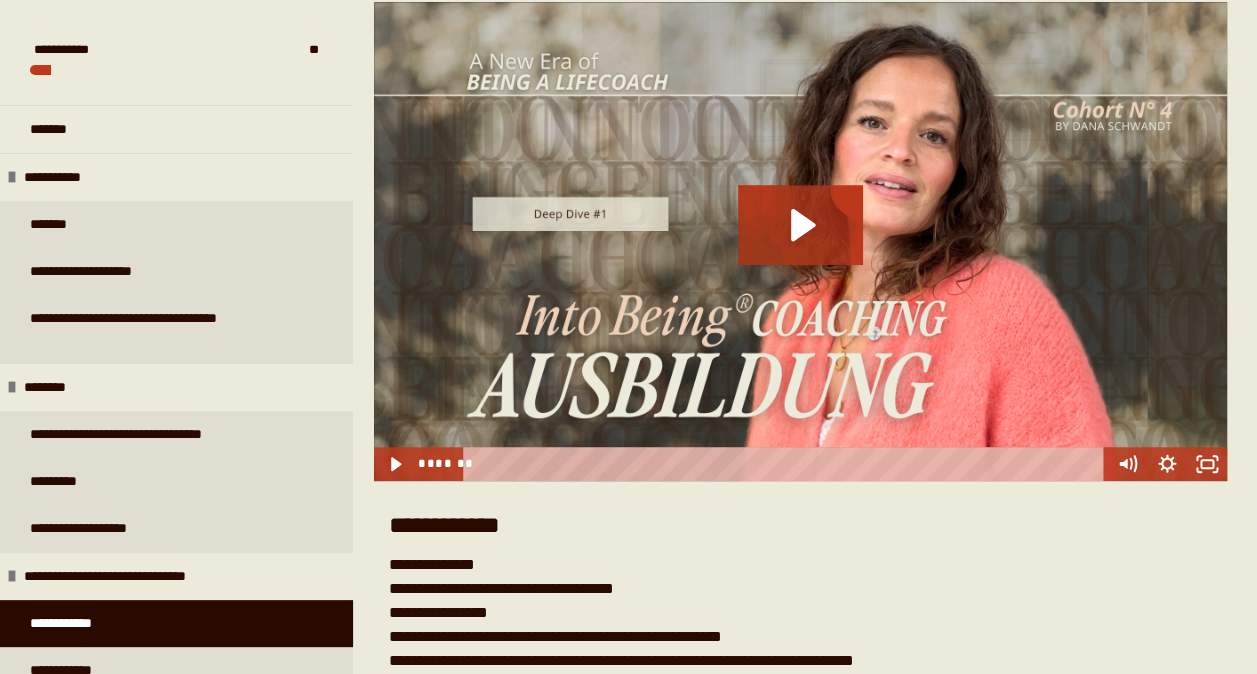 scroll, scrollTop: 1110, scrollLeft: 0, axis: vertical 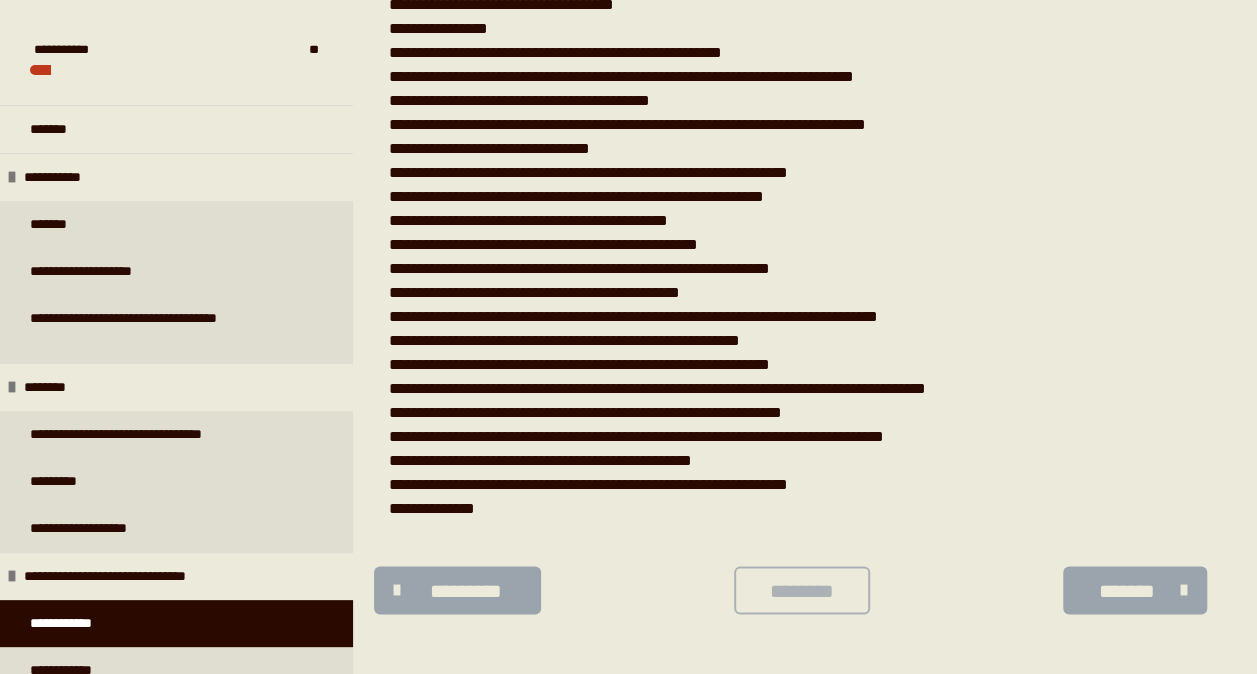 click on "********" at bounding box center (802, 591) 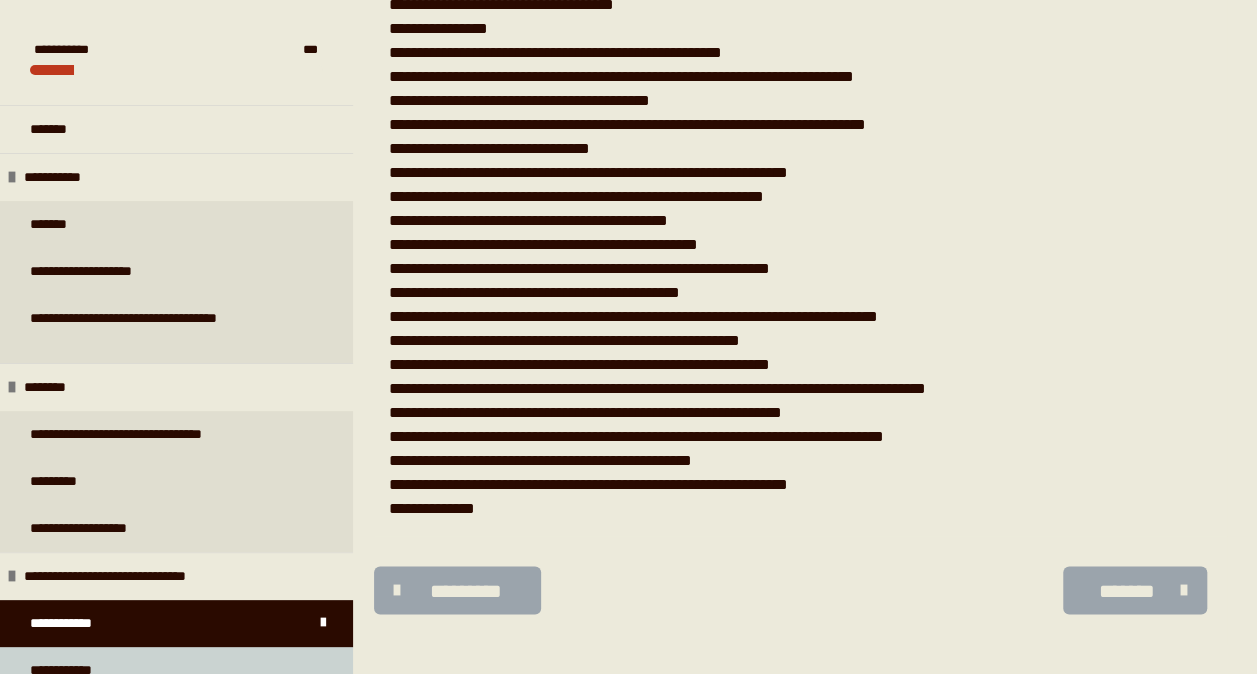 click on "**********" at bounding box center [176, 670] 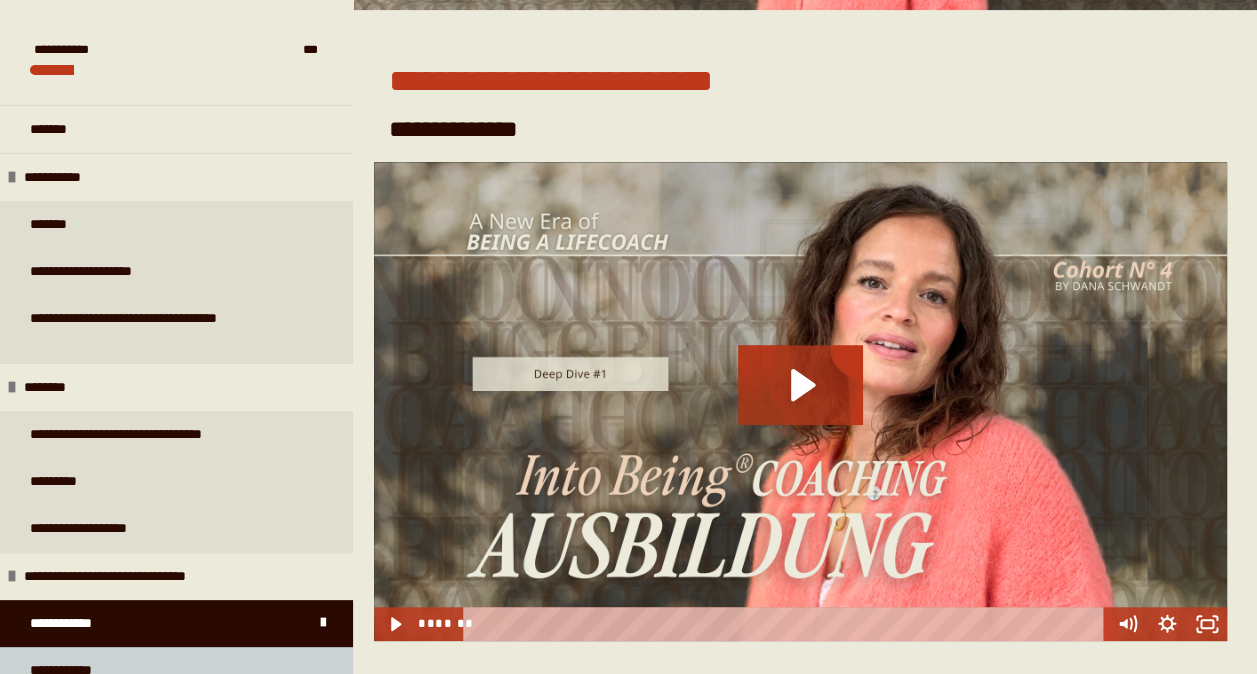 click on "**********" at bounding box center (176, 670) 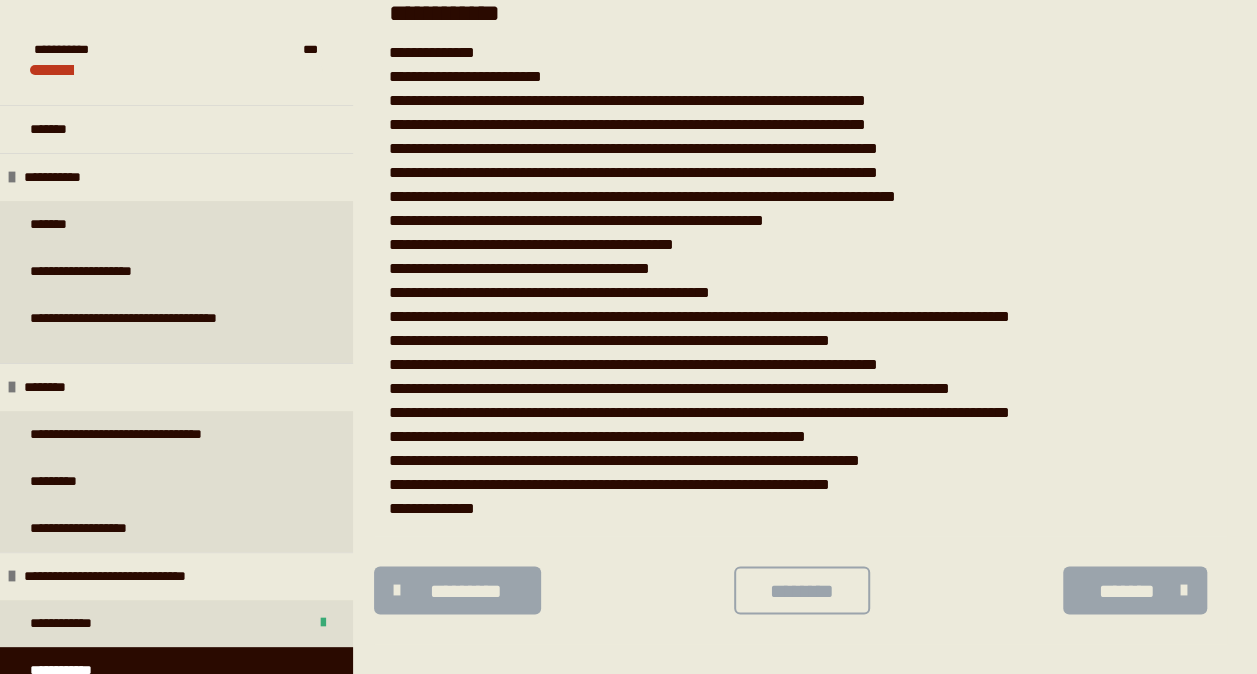 scroll, scrollTop: 1070, scrollLeft: 0, axis: vertical 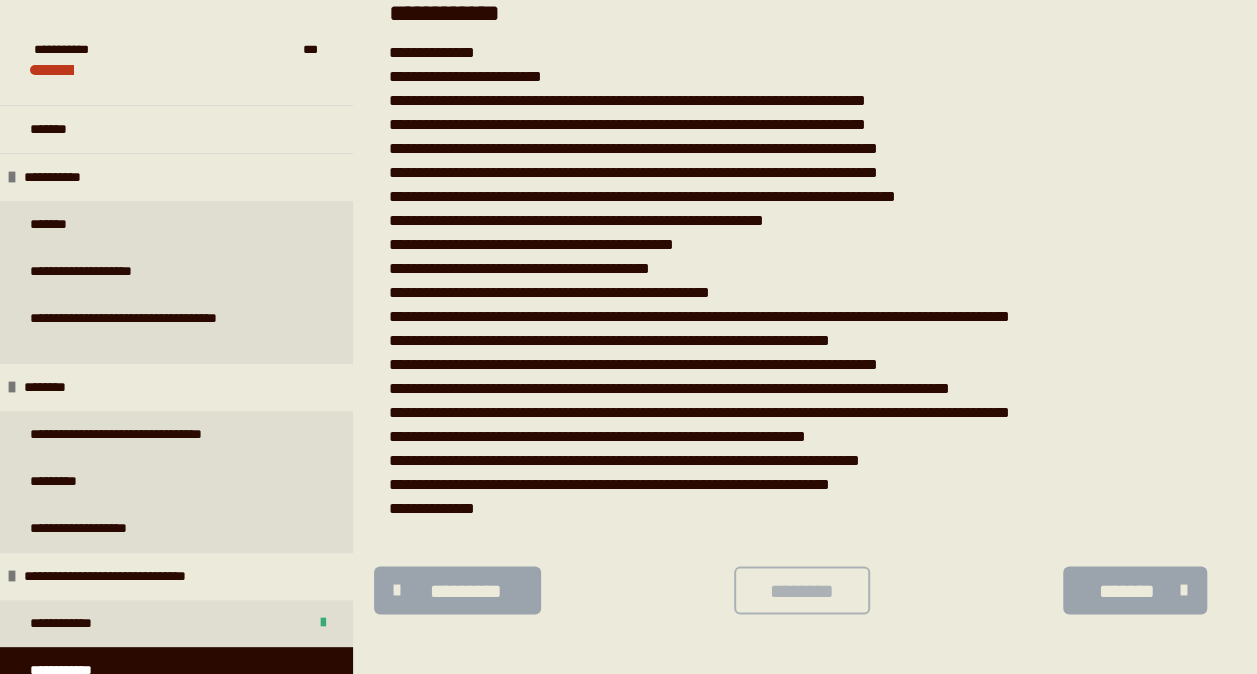 click on "********" at bounding box center [802, 591] 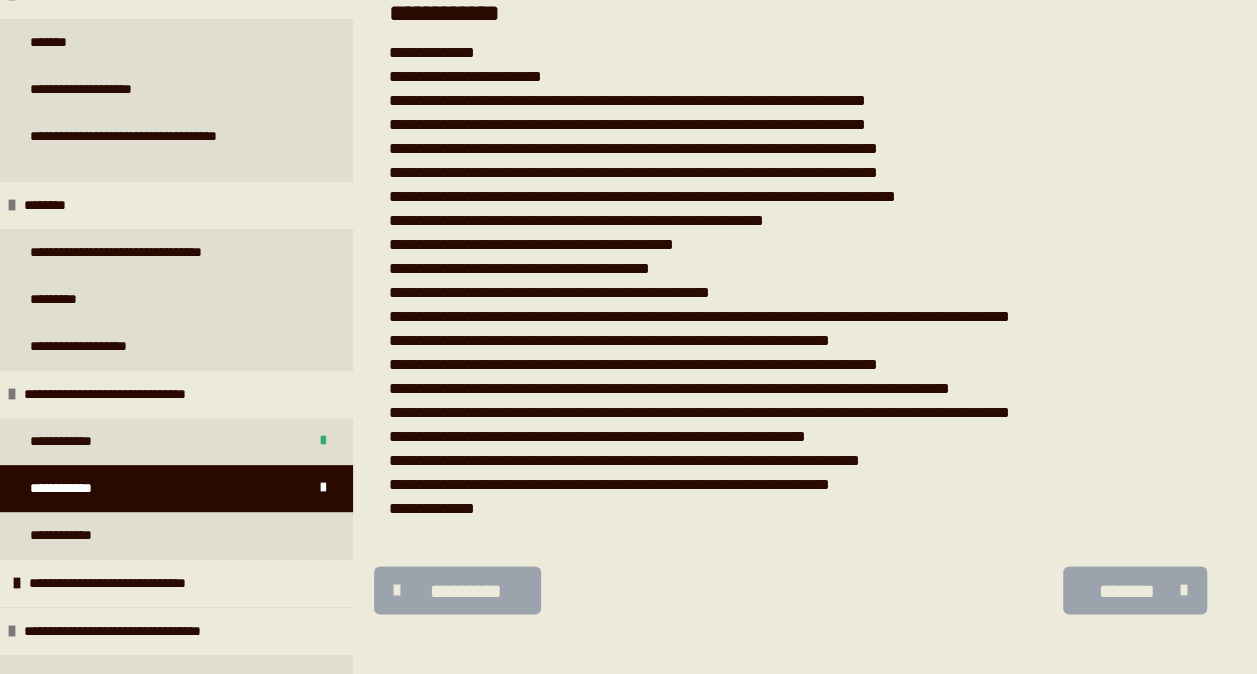 scroll, scrollTop: 200, scrollLeft: 0, axis: vertical 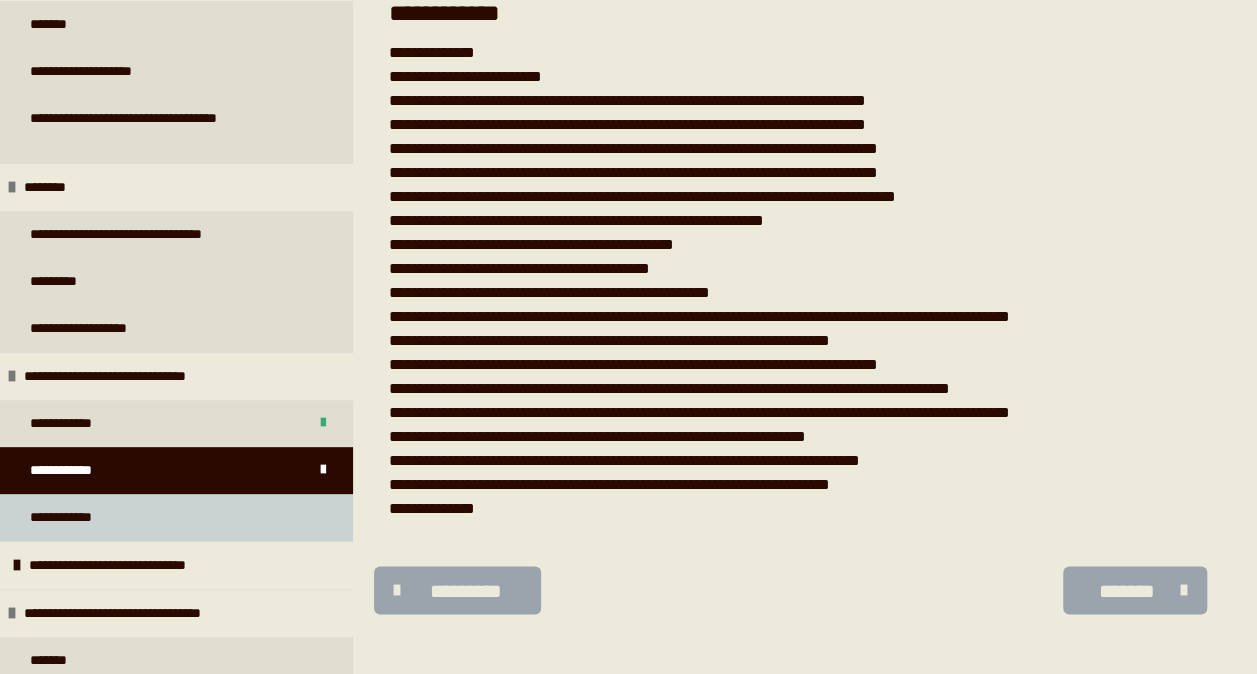 click on "**********" at bounding box center (74, 517) 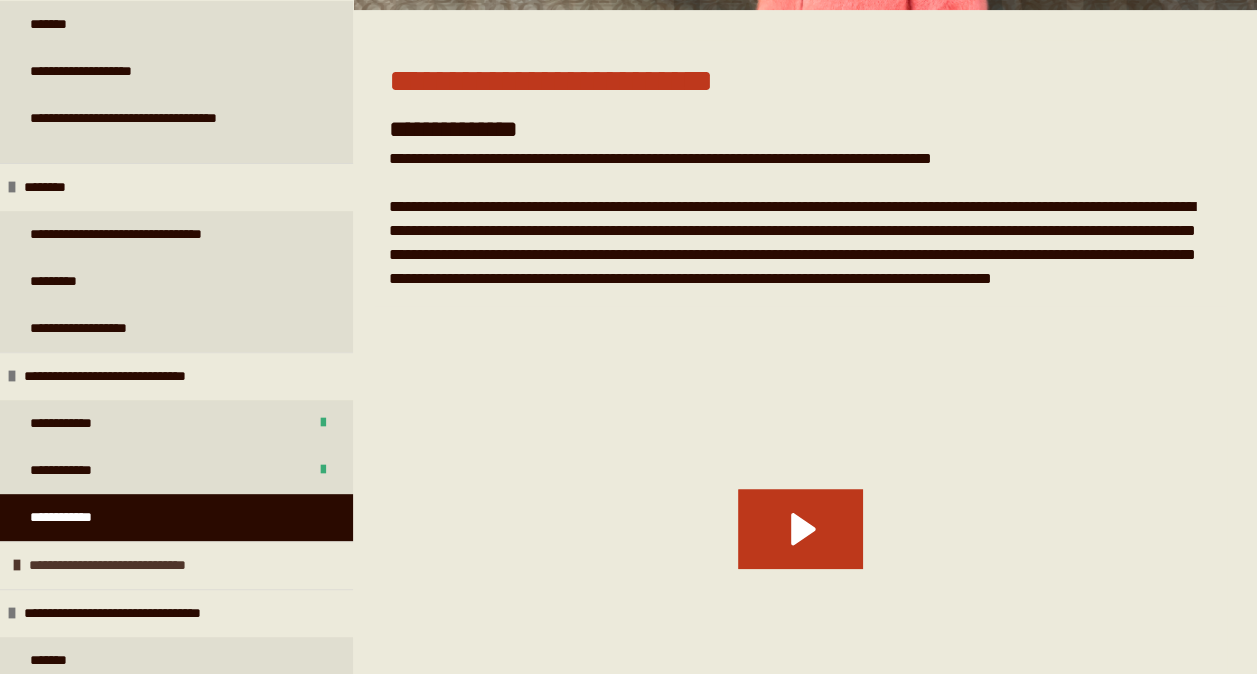 click on "**********" at bounding box center [137, 565] 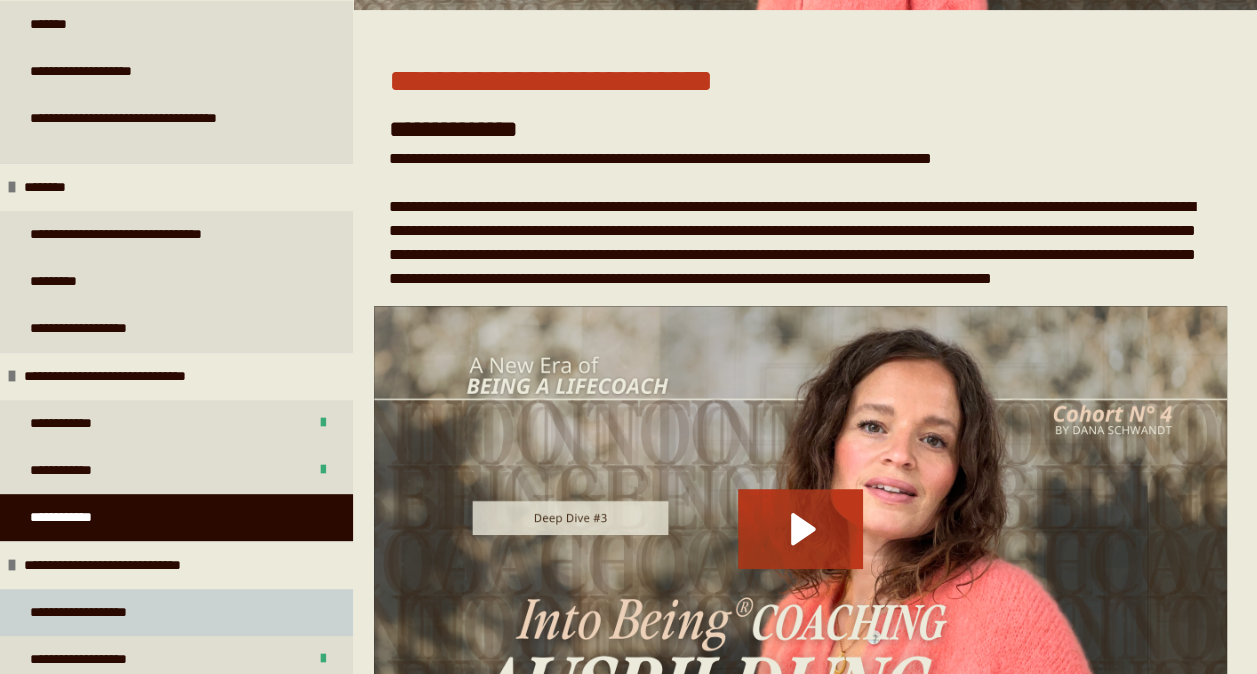 click on "**********" at bounding box center (176, 612) 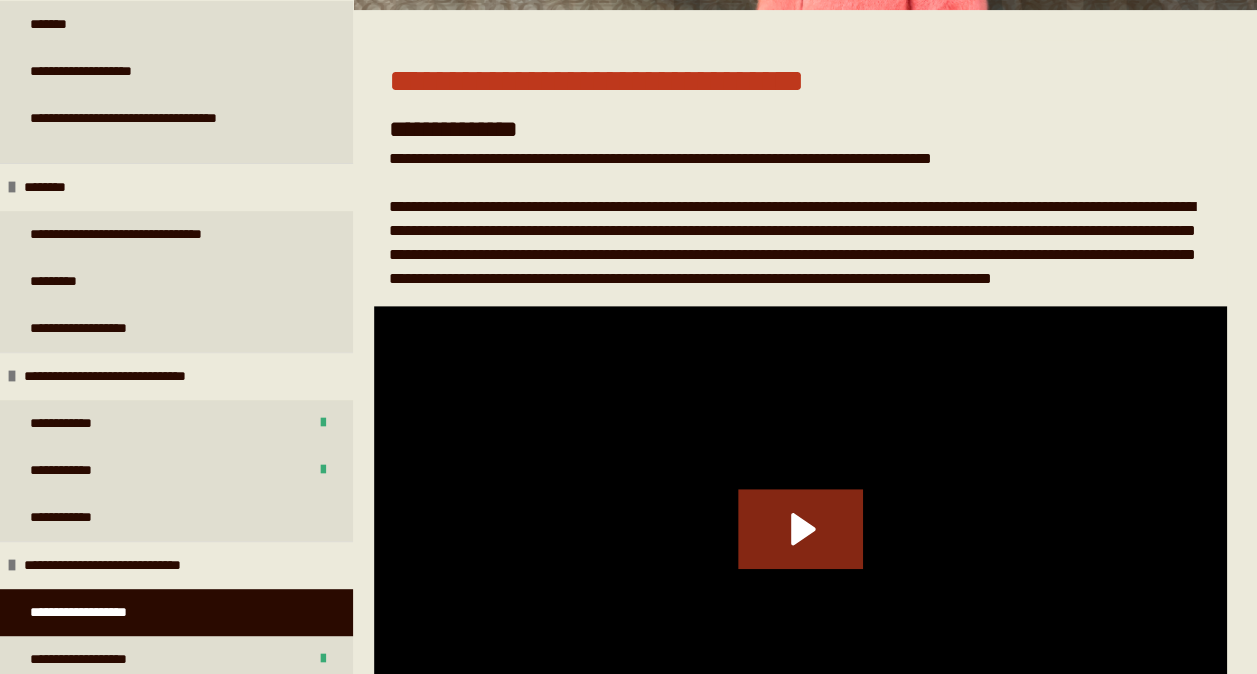 scroll, scrollTop: 950, scrollLeft: 0, axis: vertical 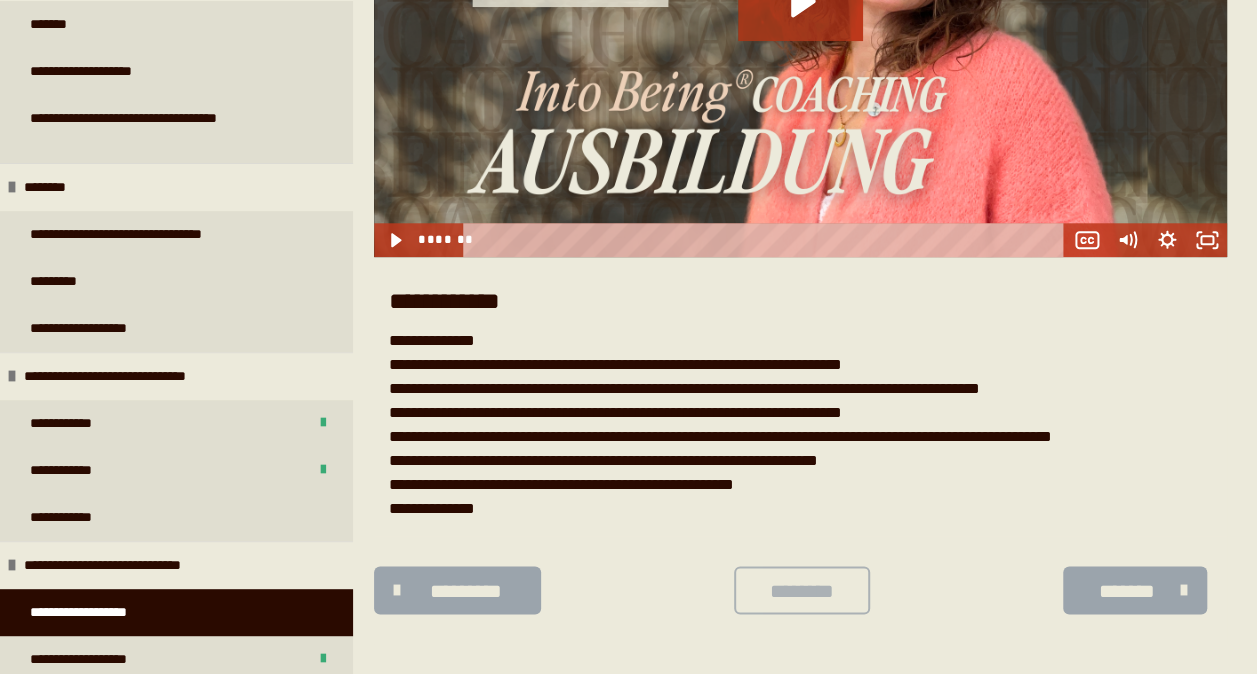 click on "********" at bounding box center (802, 591) 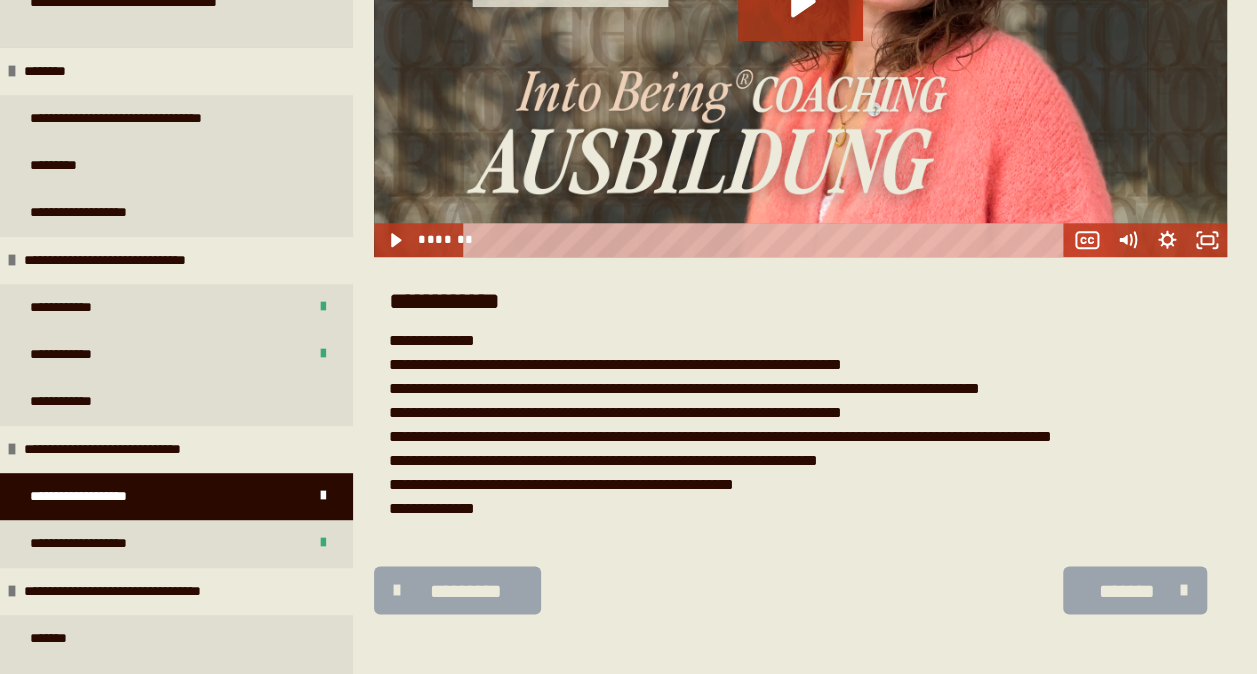 scroll, scrollTop: 320, scrollLeft: 0, axis: vertical 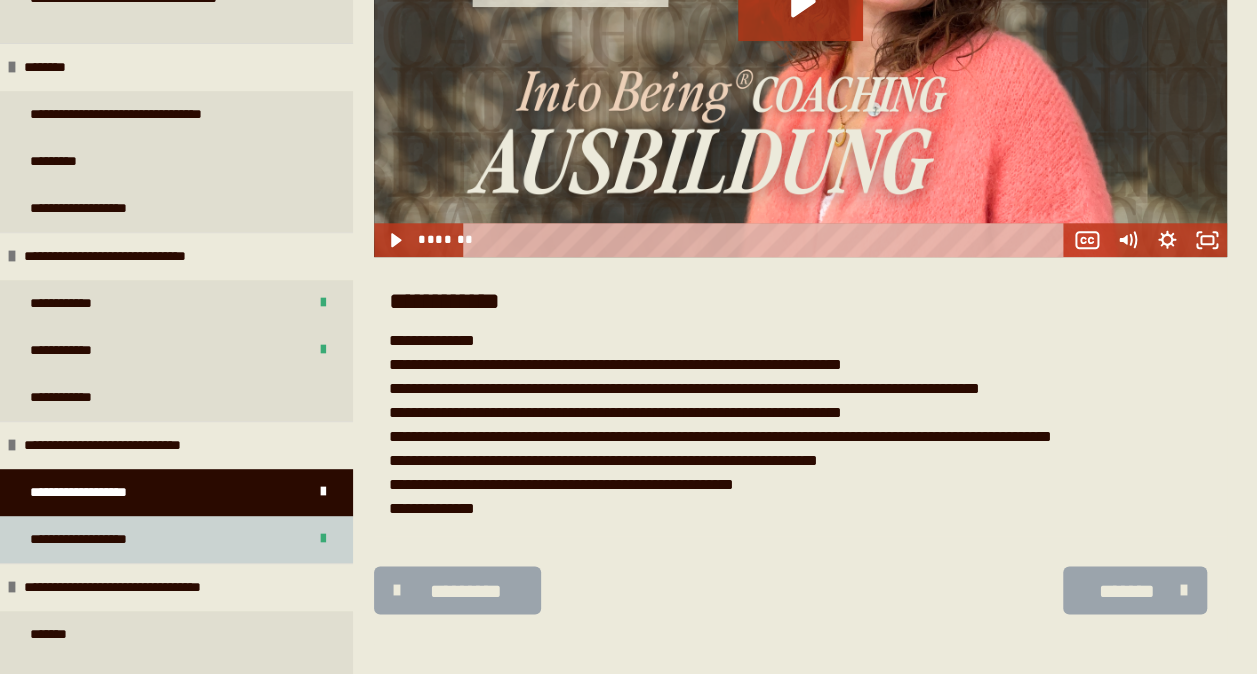 click on "**********" at bounding box center (93, 539) 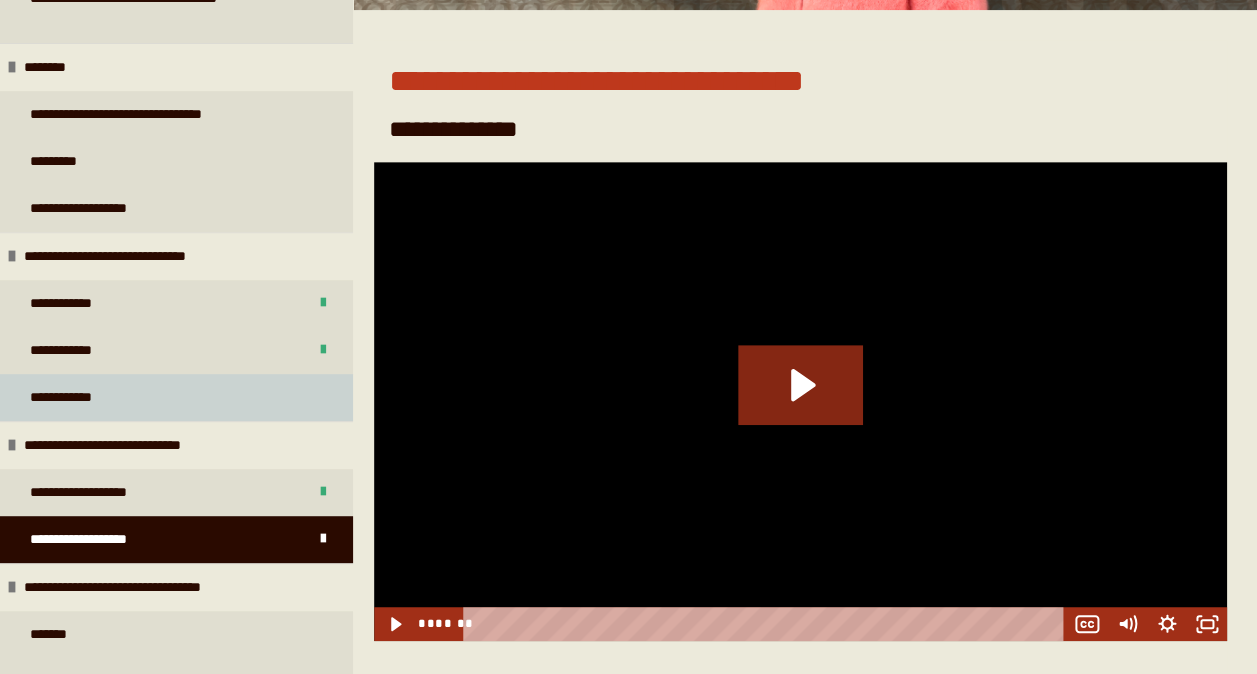 click on "**********" at bounding box center (176, 397) 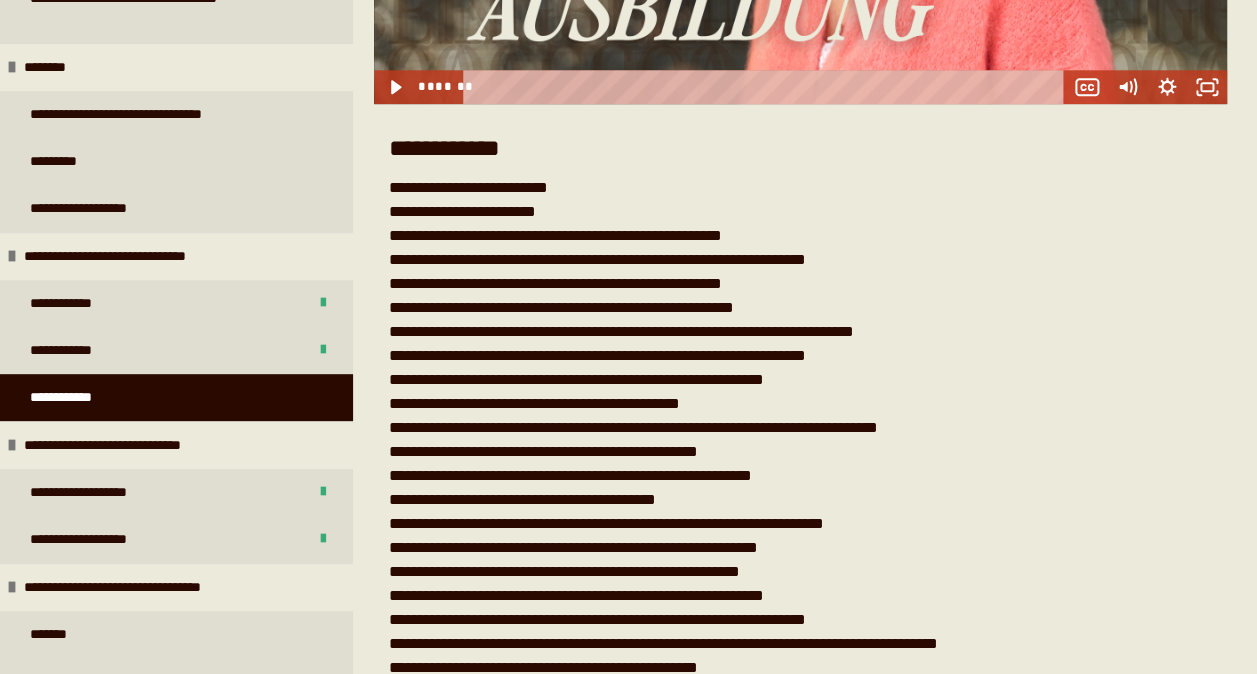 scroll, scrollTop: 1029, scrollLeft: 0, axis: vertical 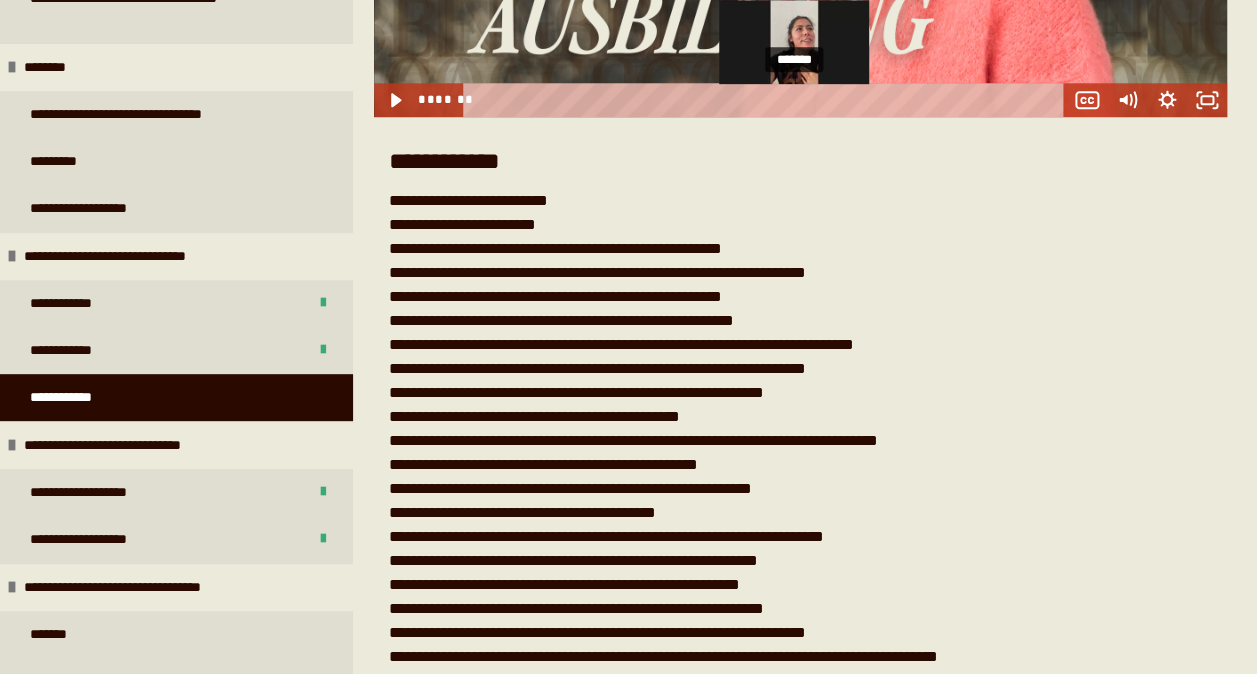 click on "*******" at bounding box center (767, 100) 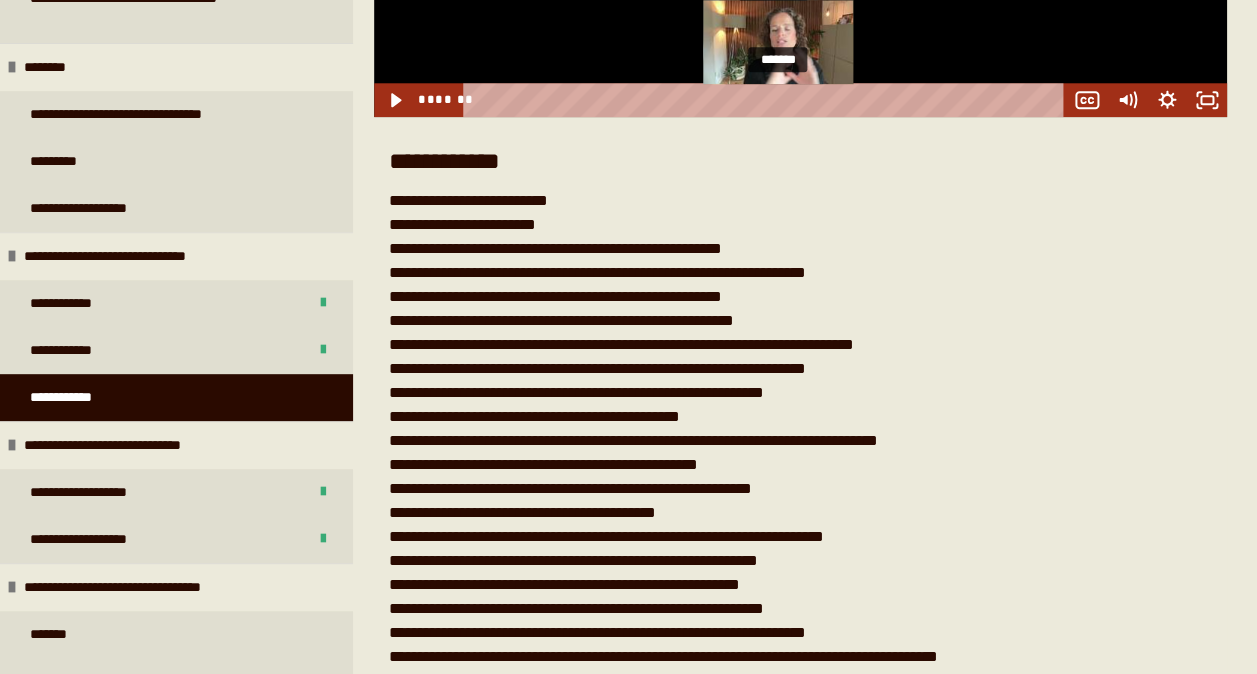 click on "*******" at bounding box center [767, 100] 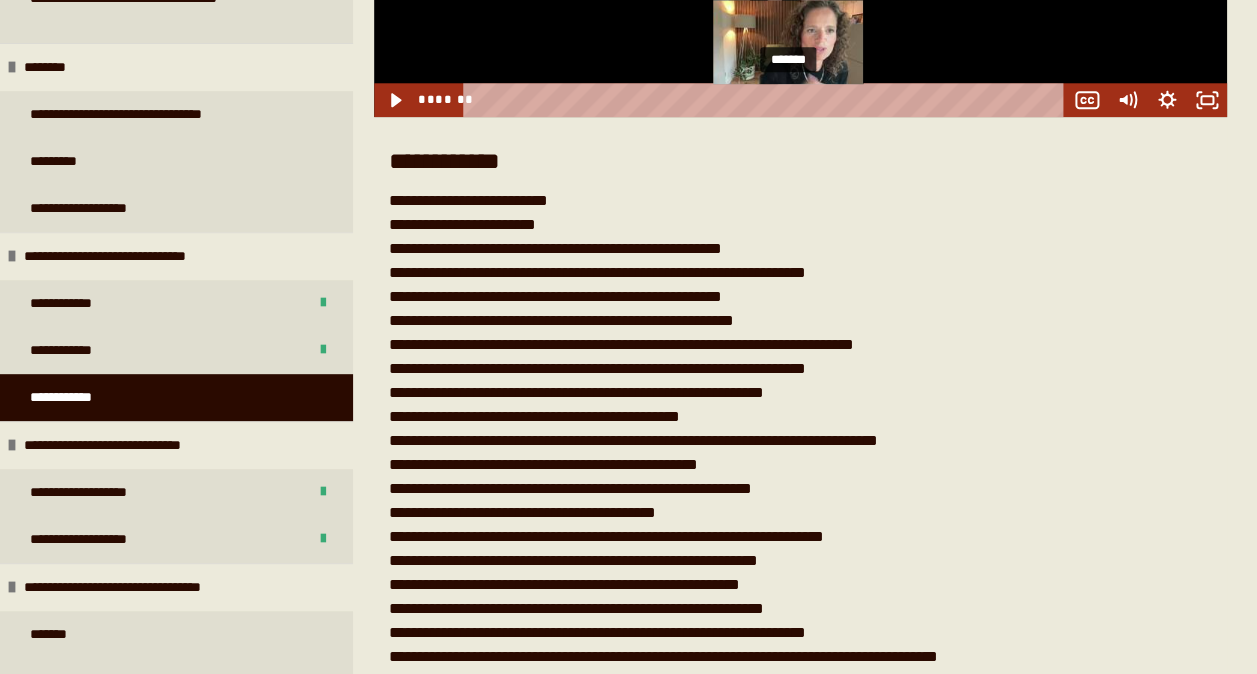 click on "*******" at bounding box center [767, 100] 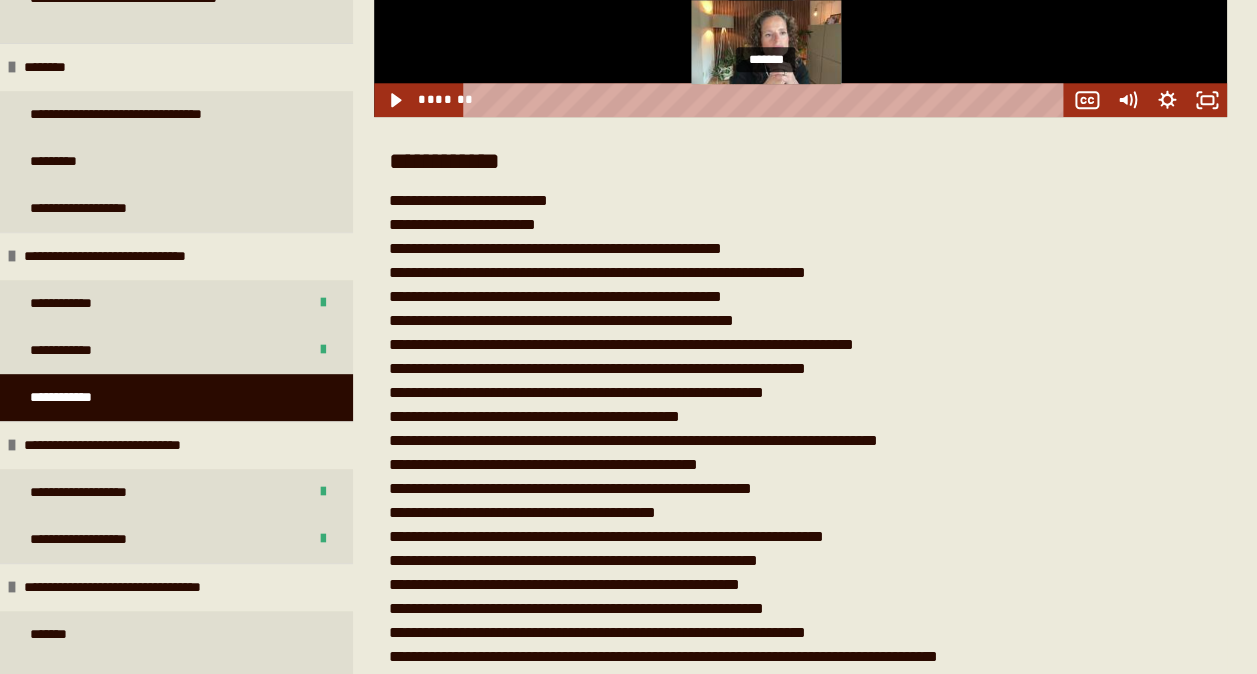 click on "*******" at bounding box center [767, 100] 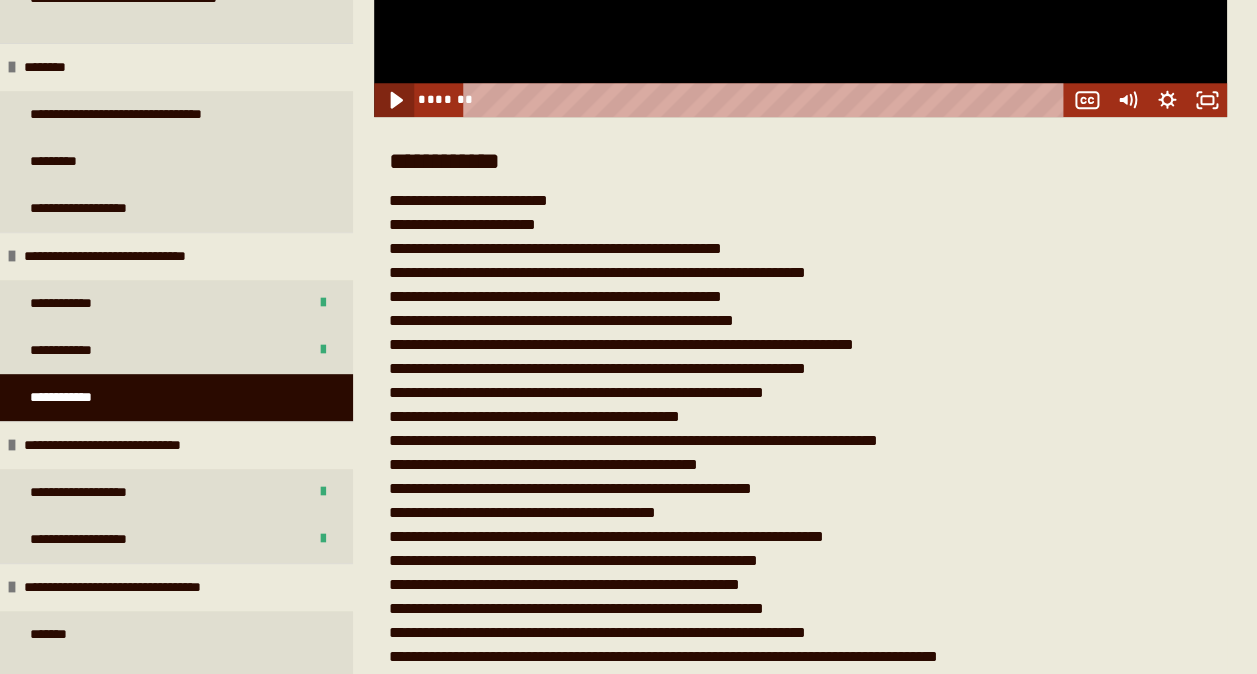 click 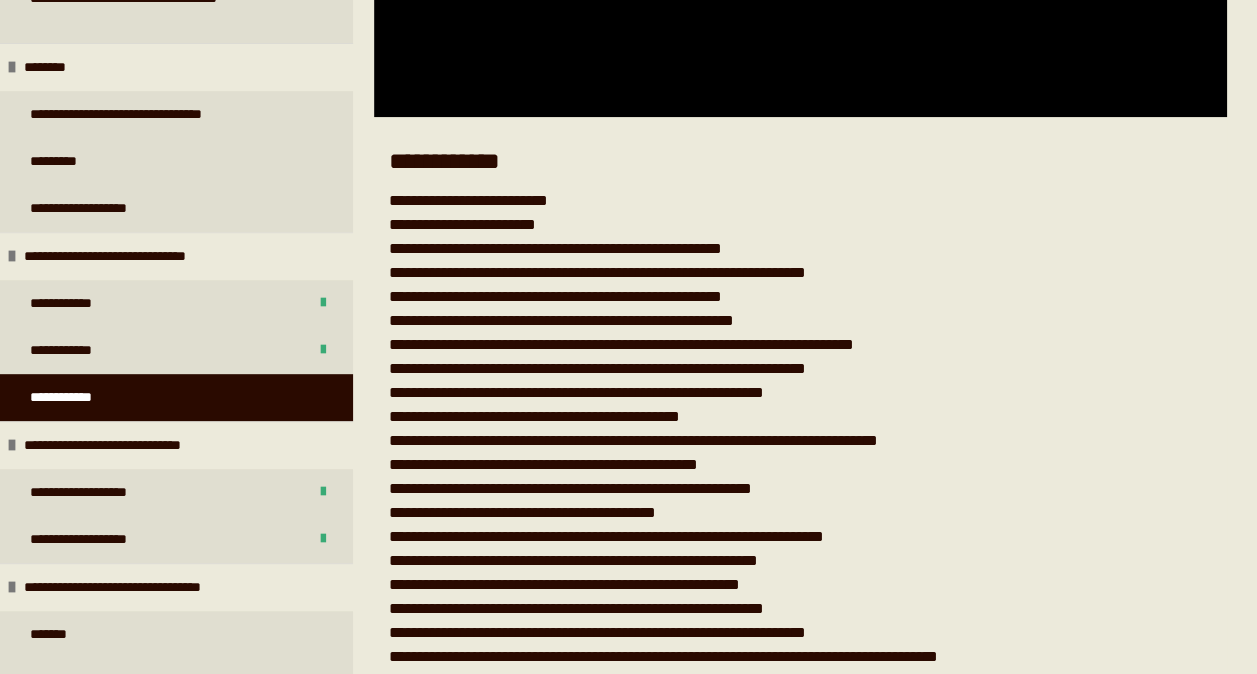 scroll, scrollTop: 440, scrollLeft: 0, axis: vertical 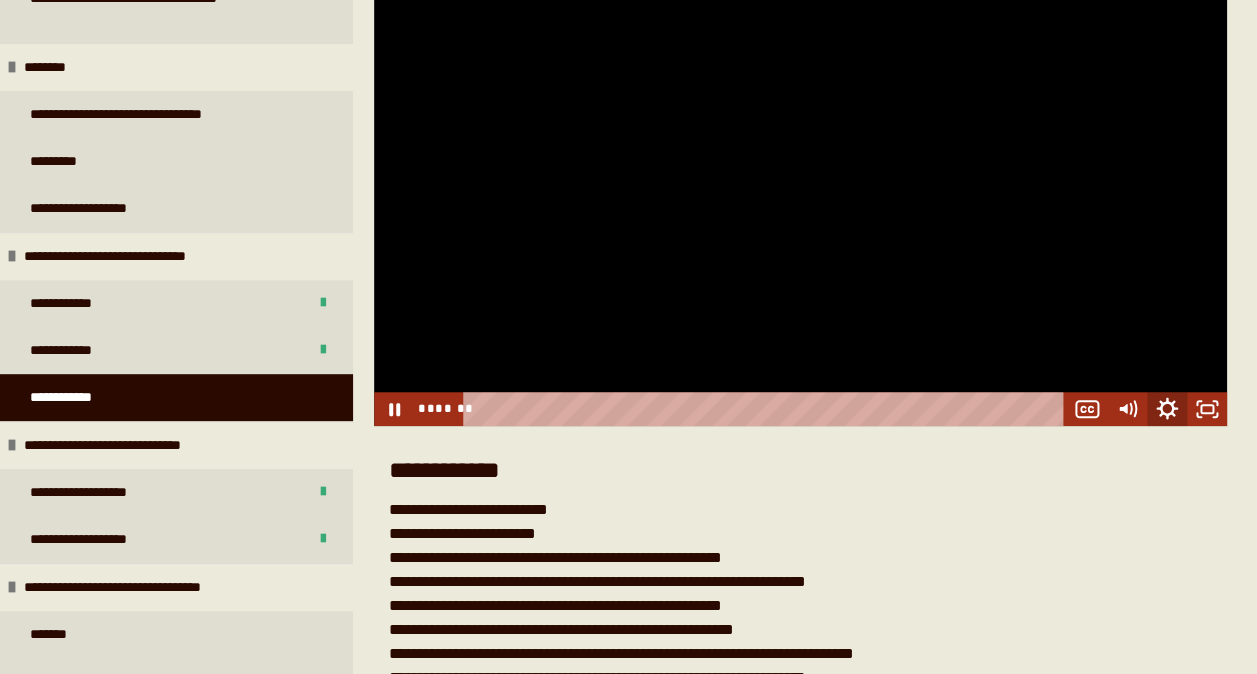 click 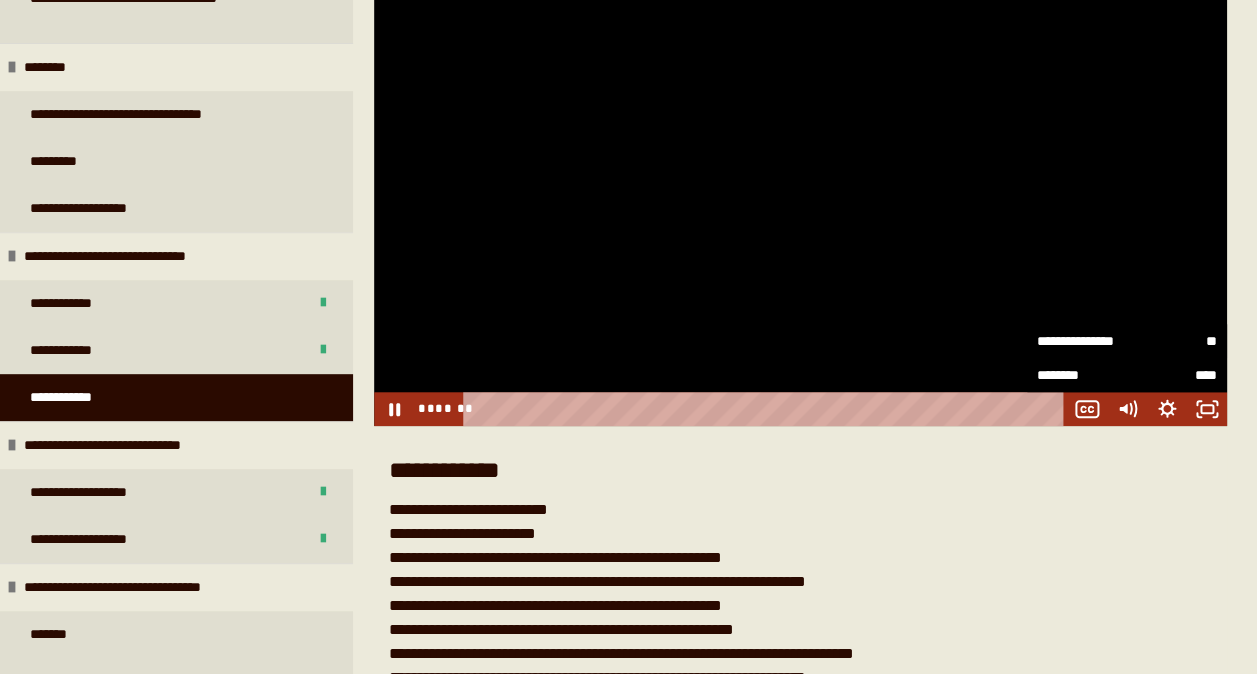 click on "**" at bounding box center (1172, 341) 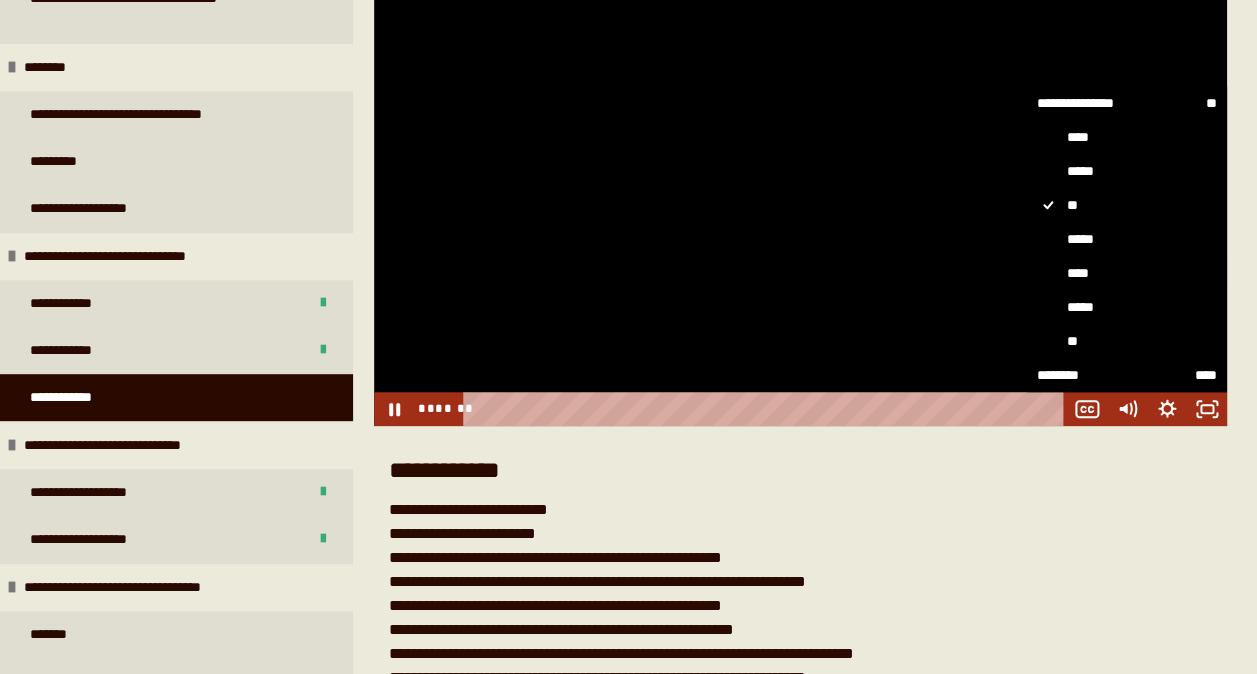 click on "****" at bounding box center (1127, 273) 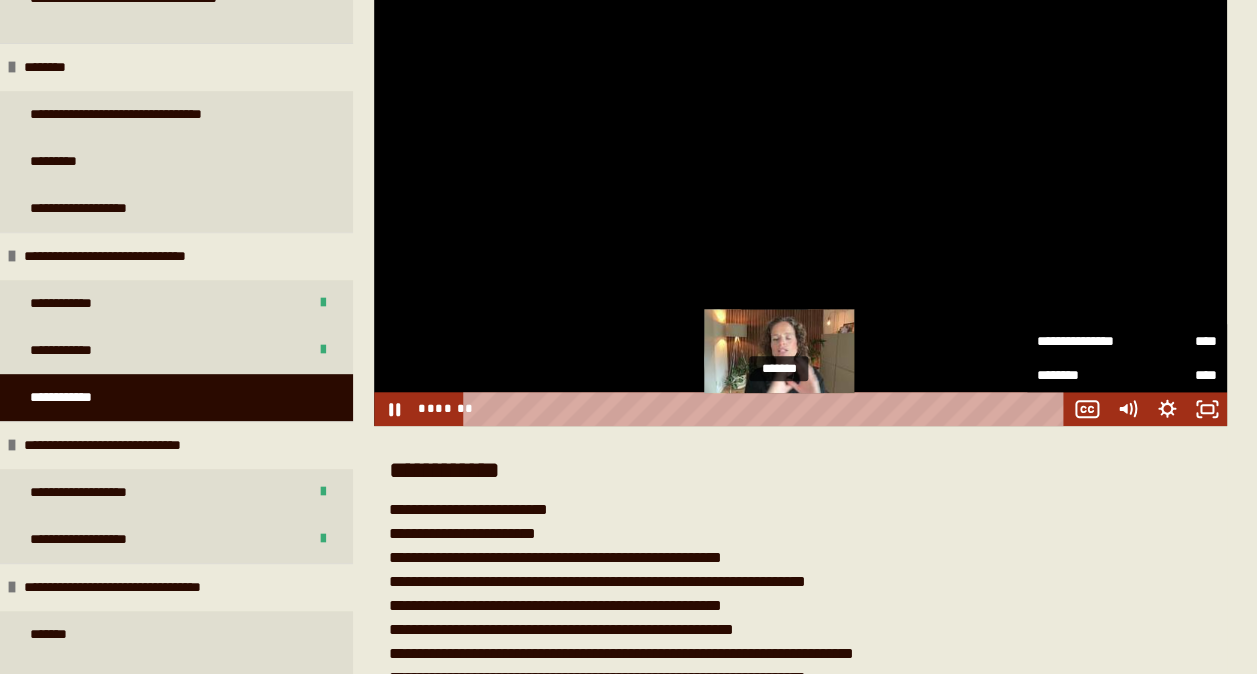 click on "*******" at bounding box center [767, 409] 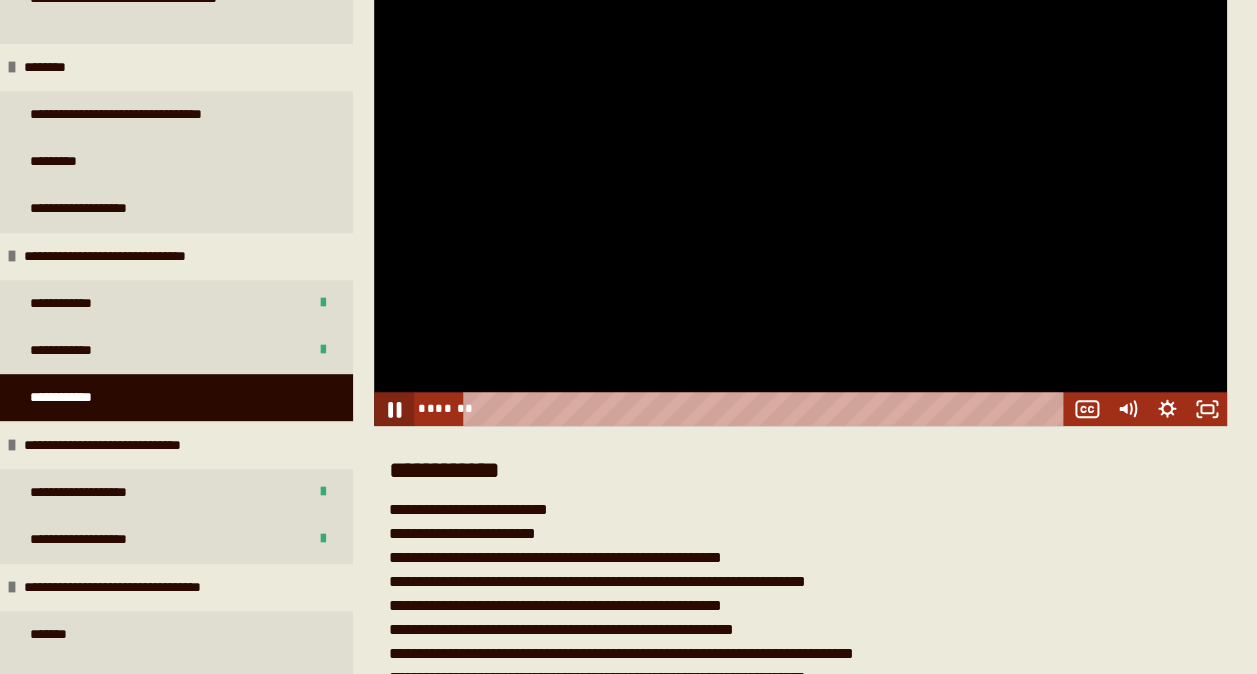 click 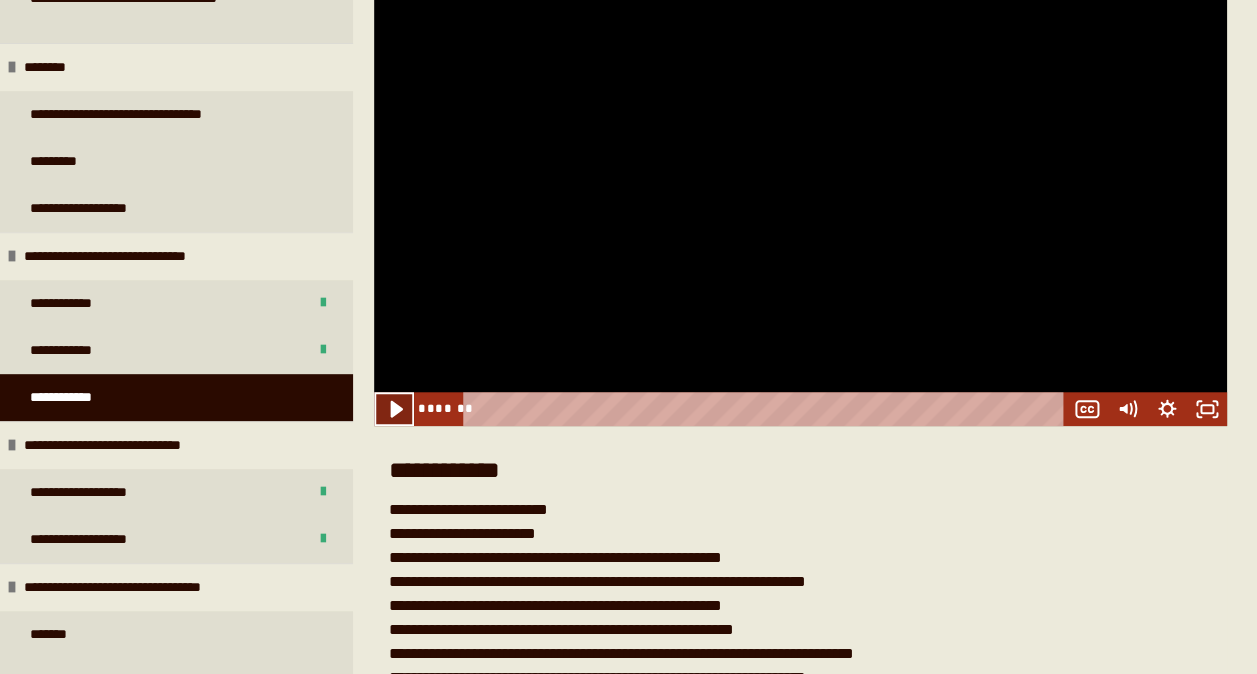 click 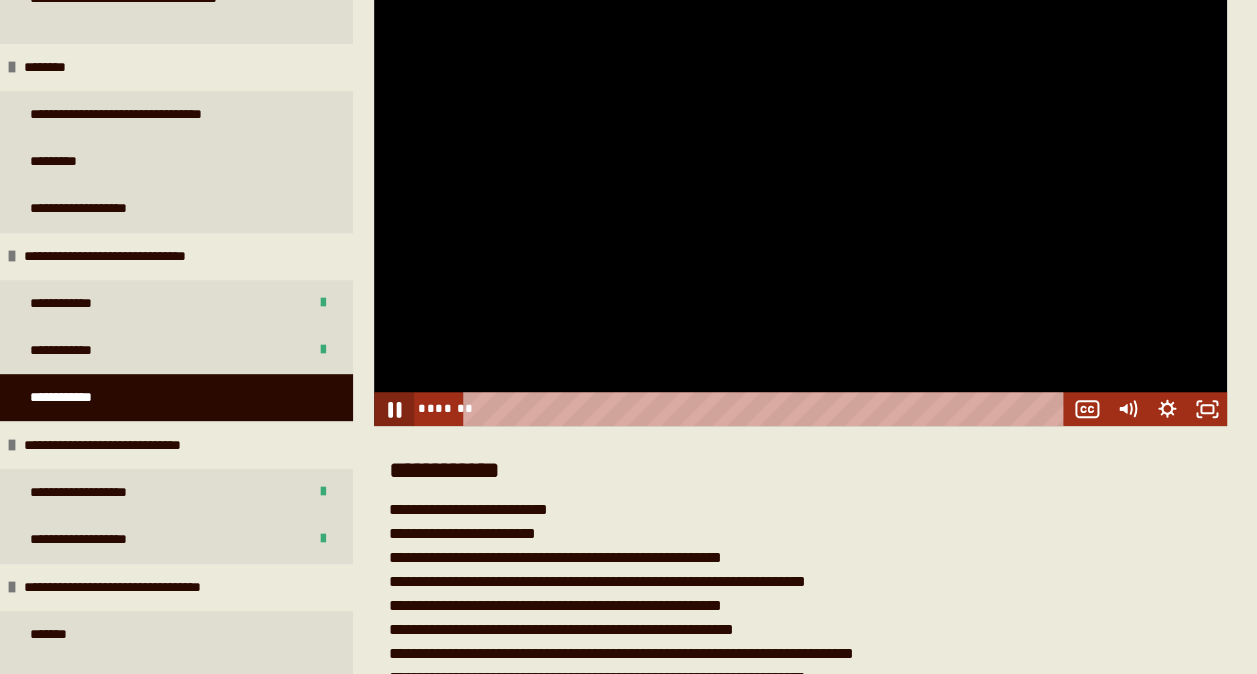 click 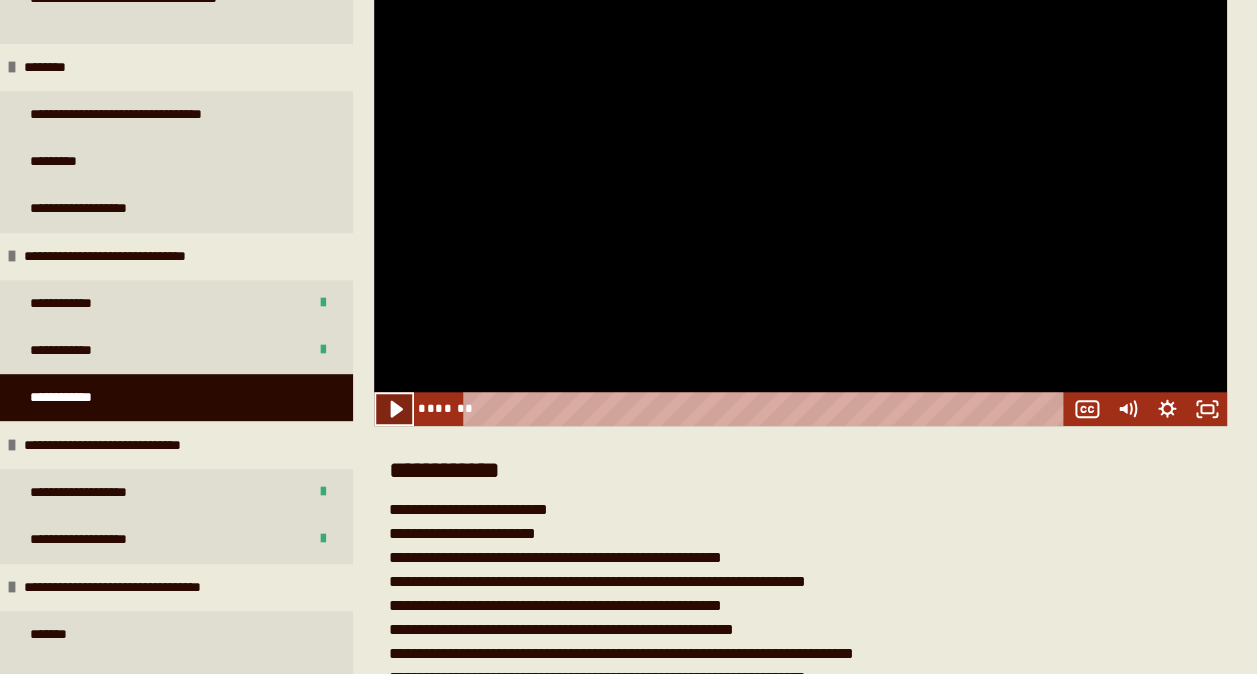 click 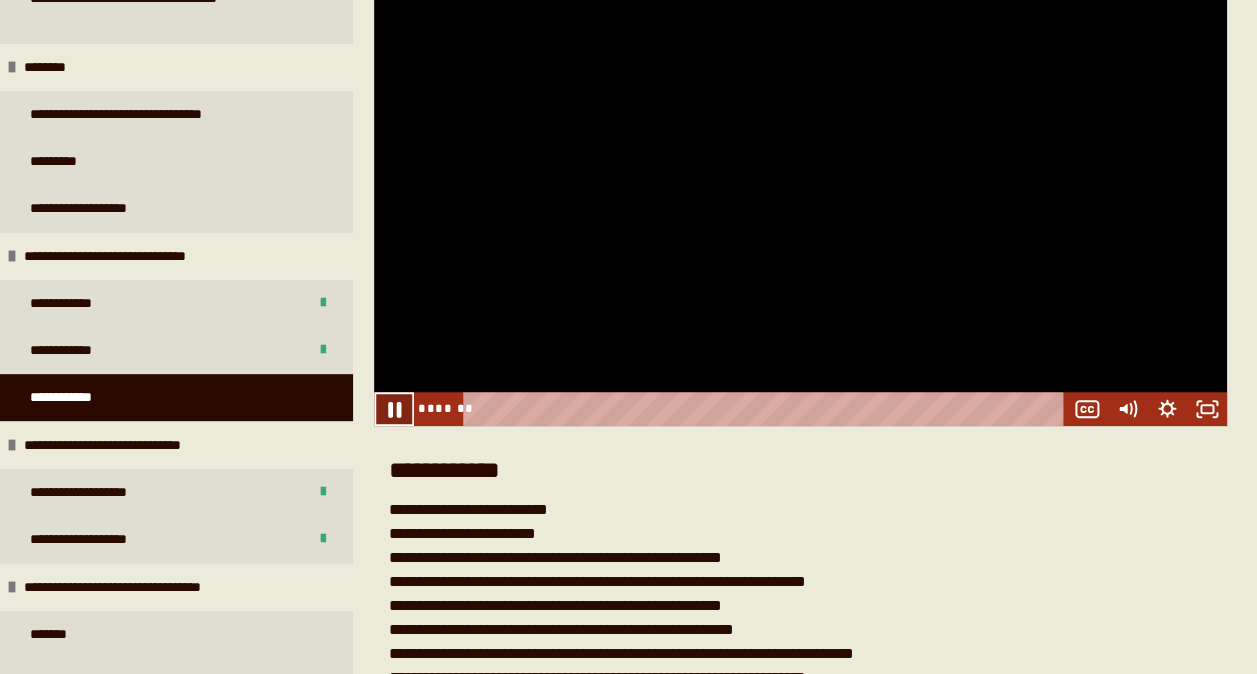 click 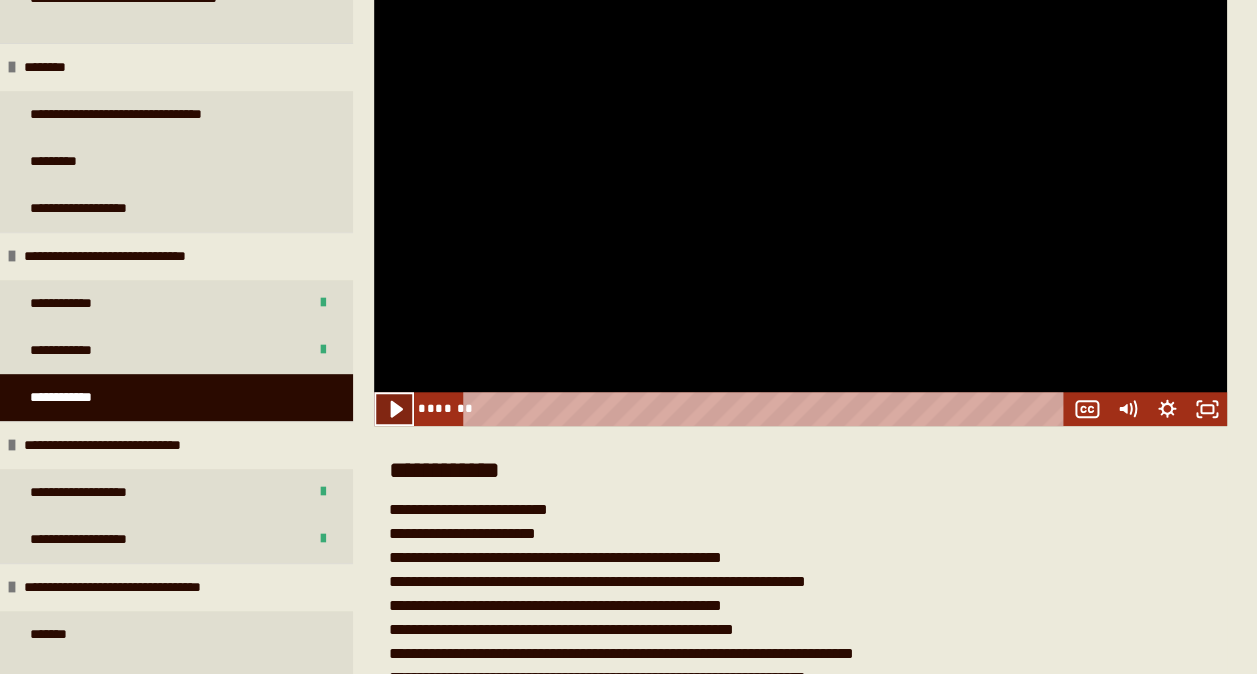 click 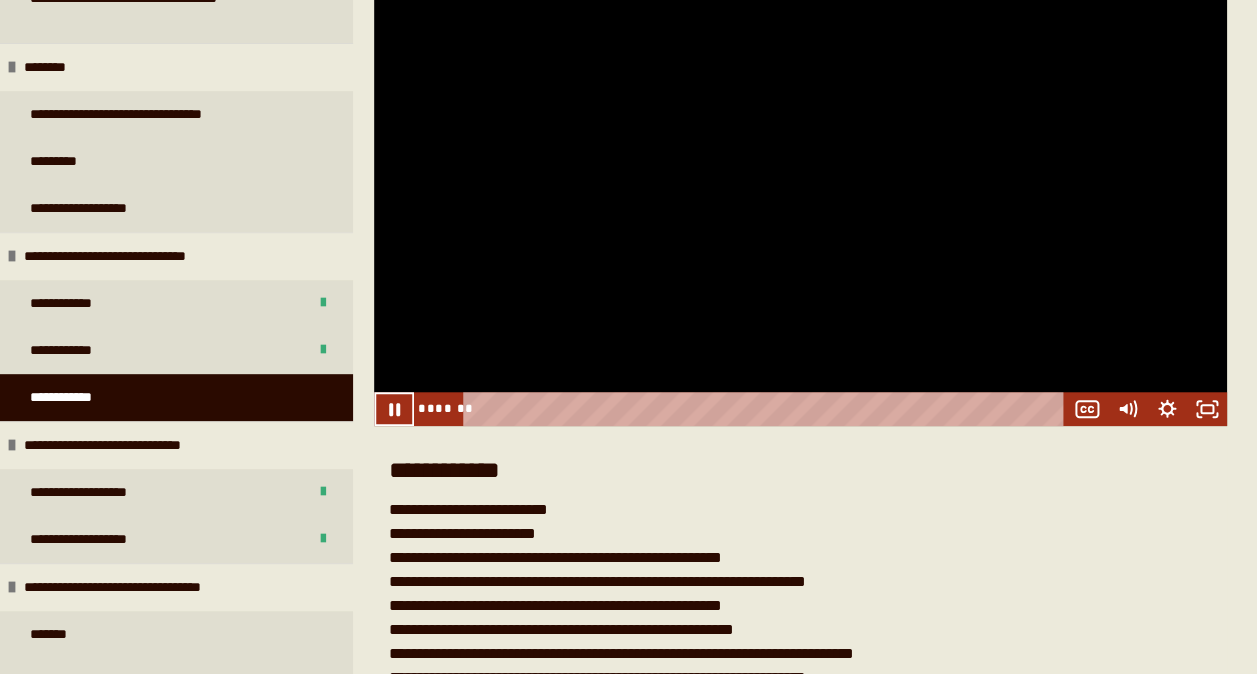 type 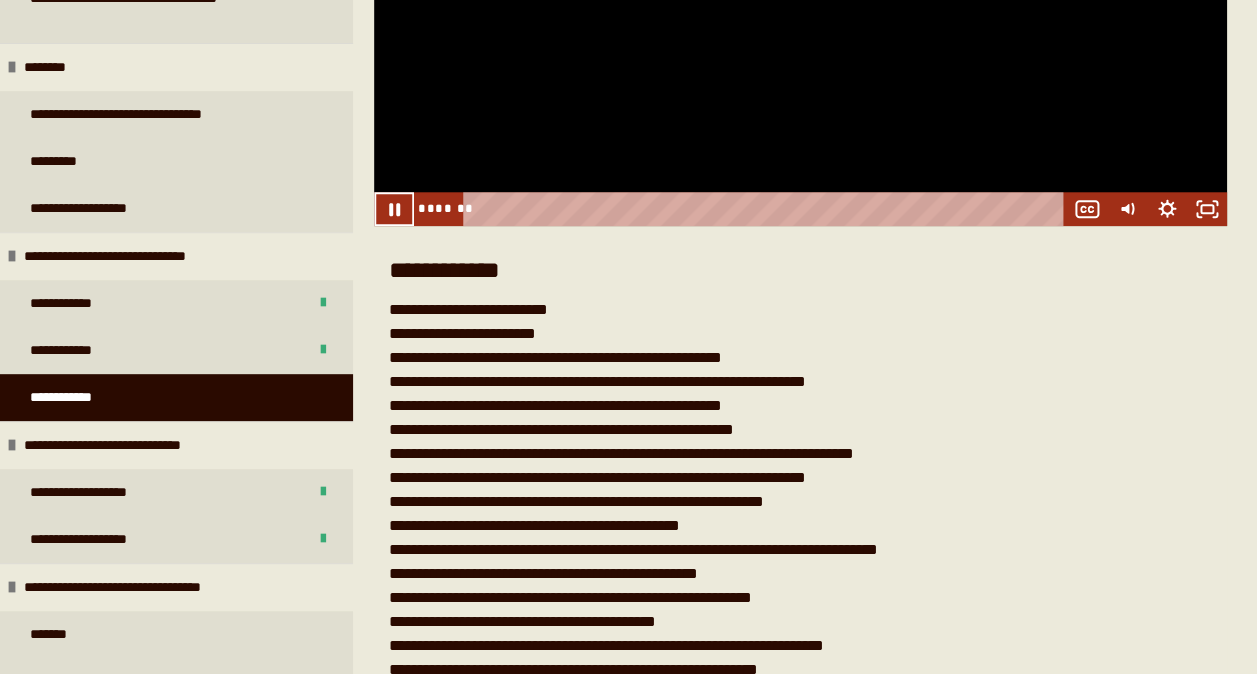 scroll, scrollTop: 960, scrollLeft: 0, axis: vertical 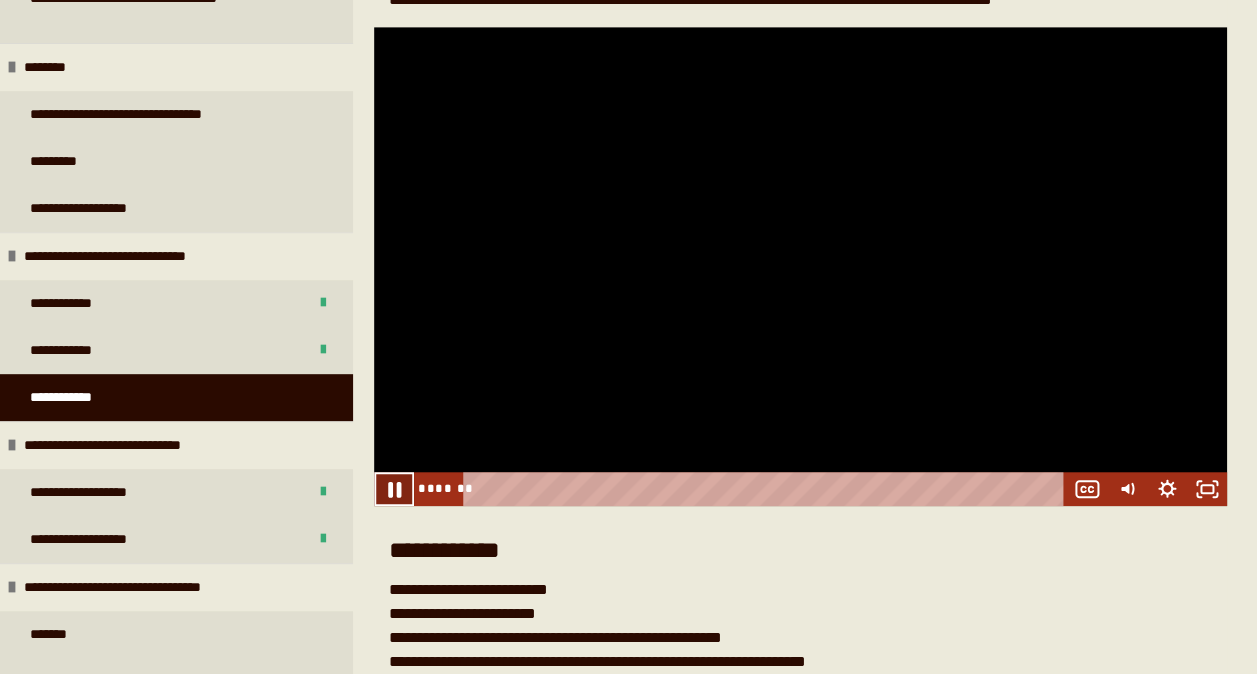 click 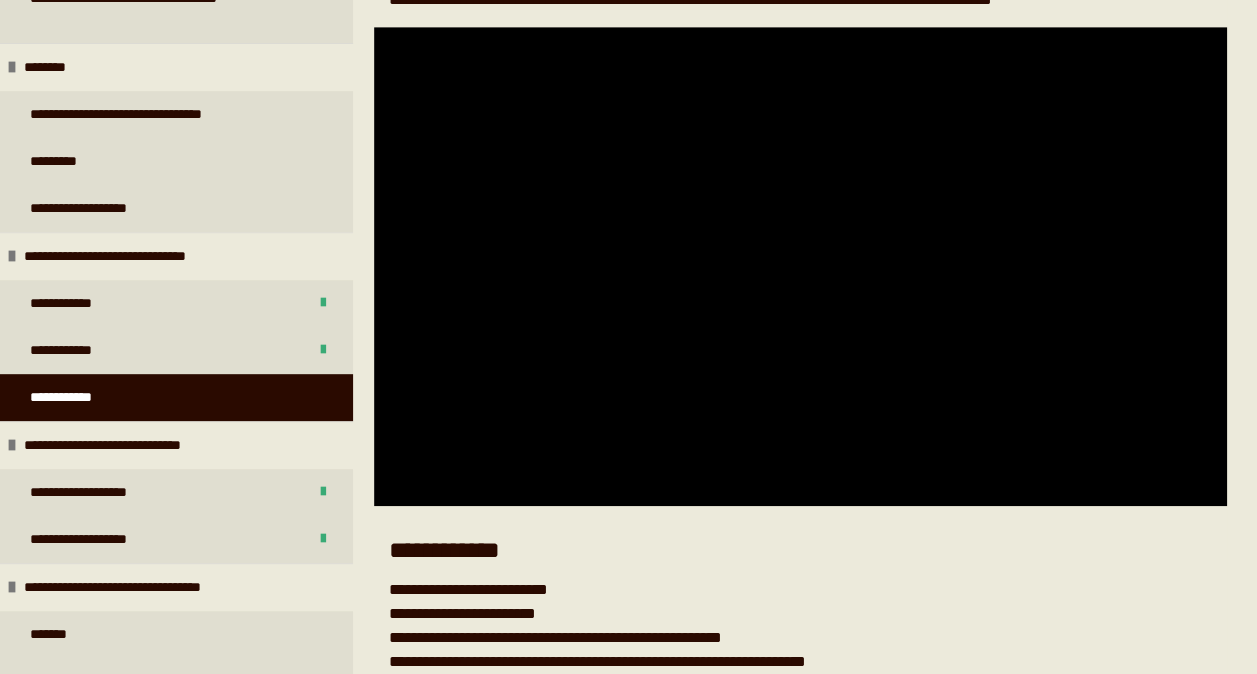 click on "**********" at bounding box center [800, 546] 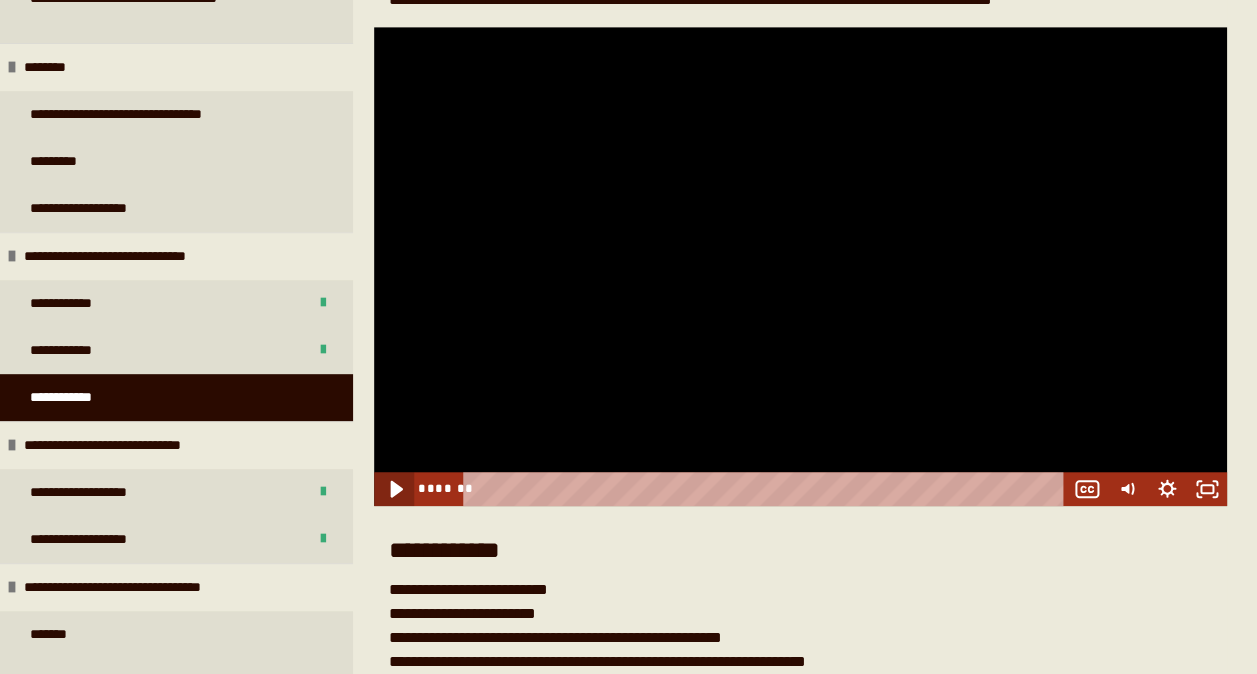 click 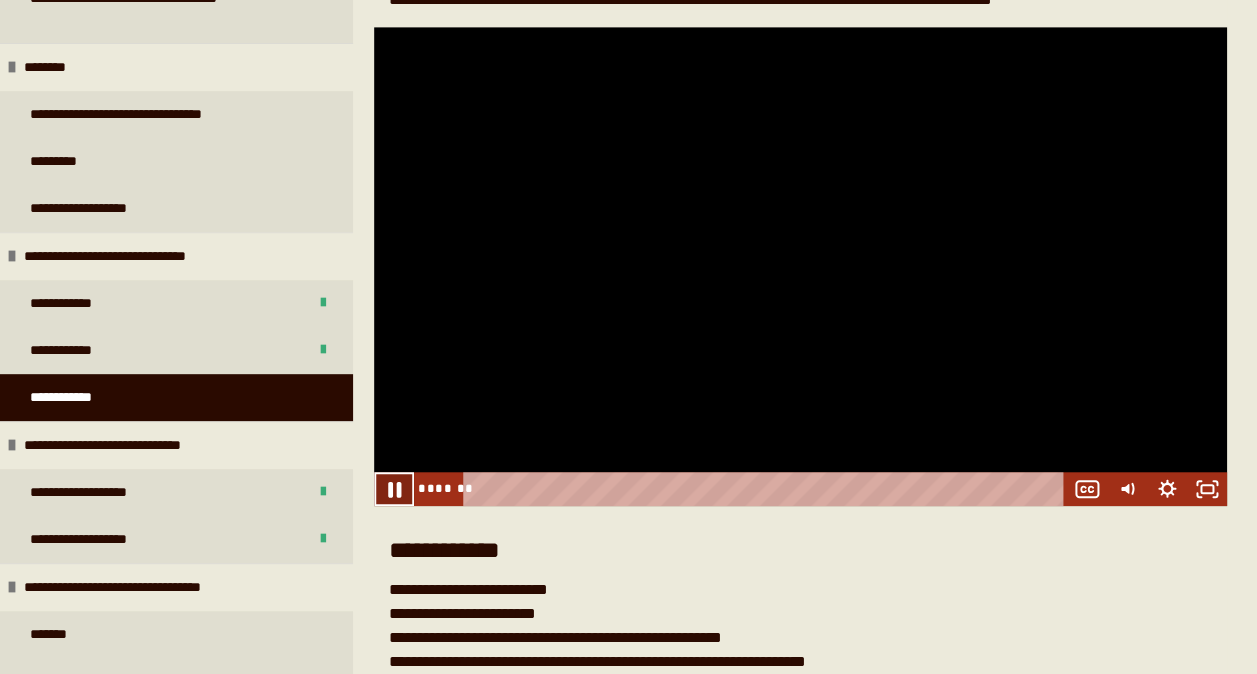 click 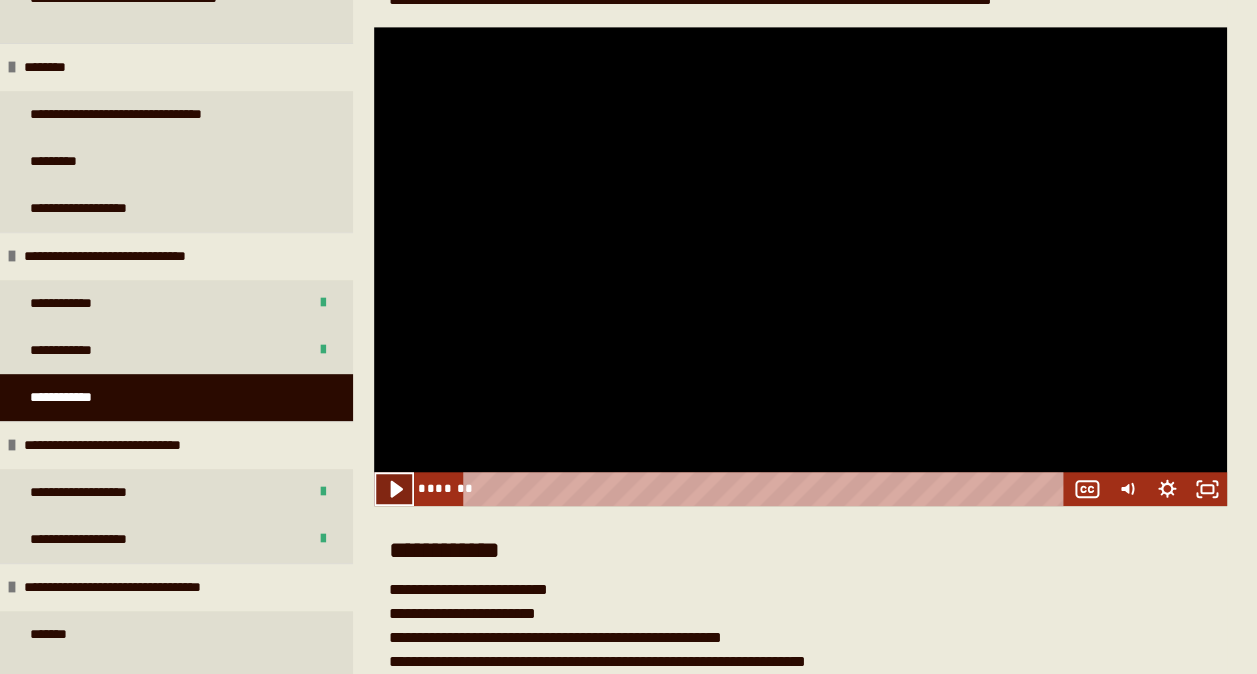 click 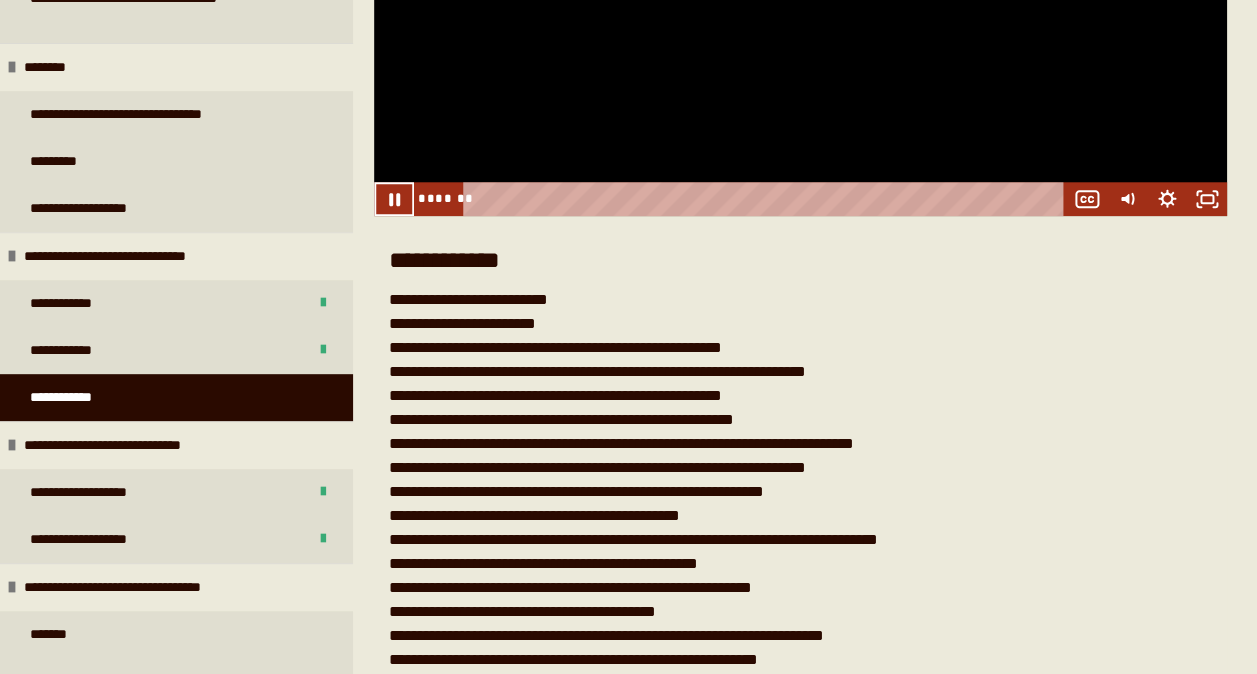 scroll, scrollTop: 946, scrollLeft: 0, axis: vertical 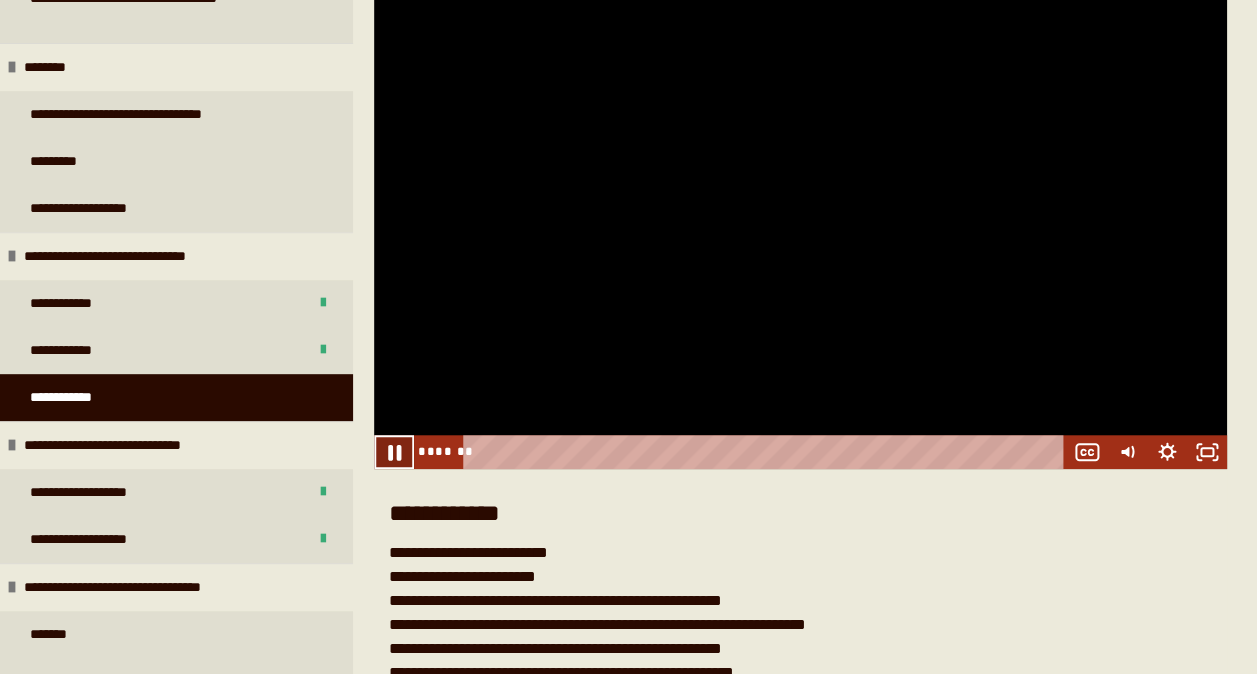 click 